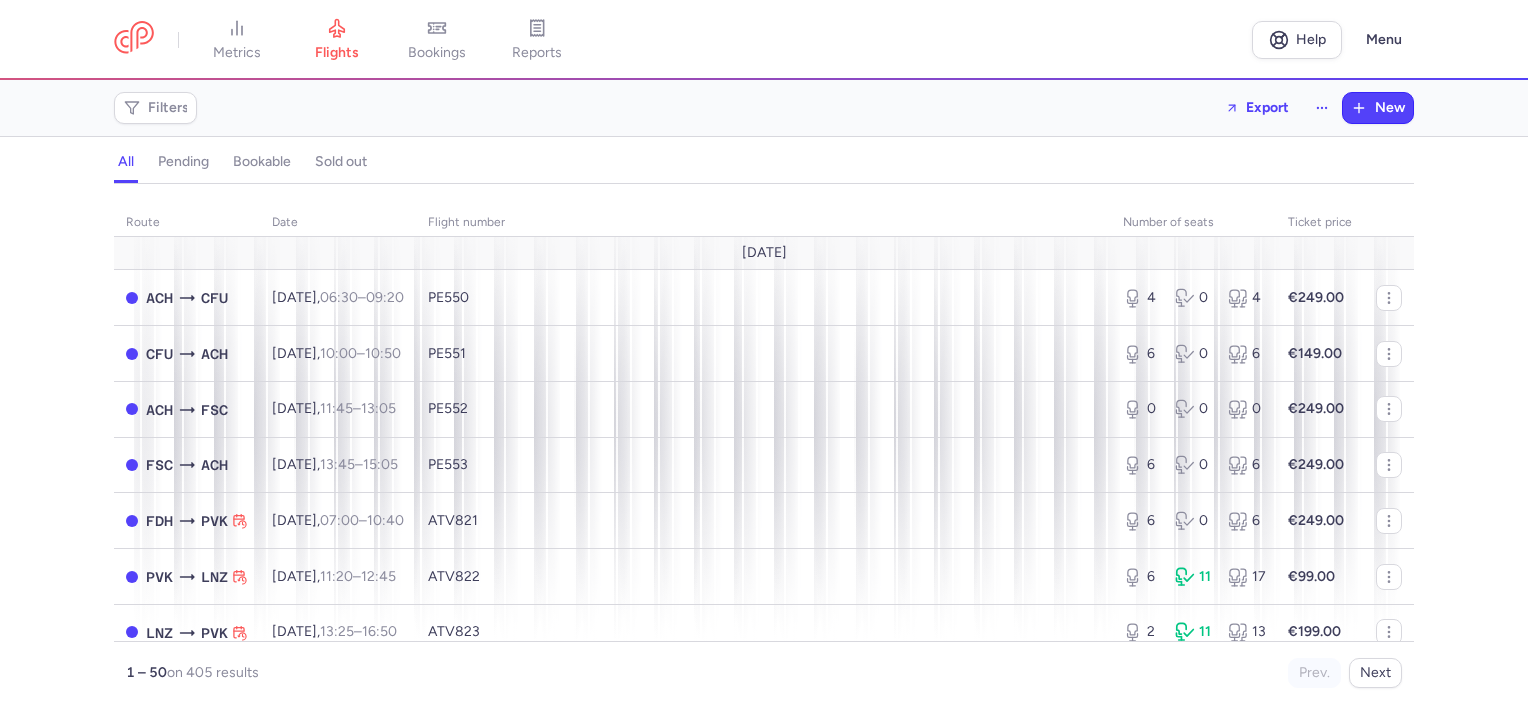 scroll, scrollTop: 0, scrollLeft: 0, axis: both 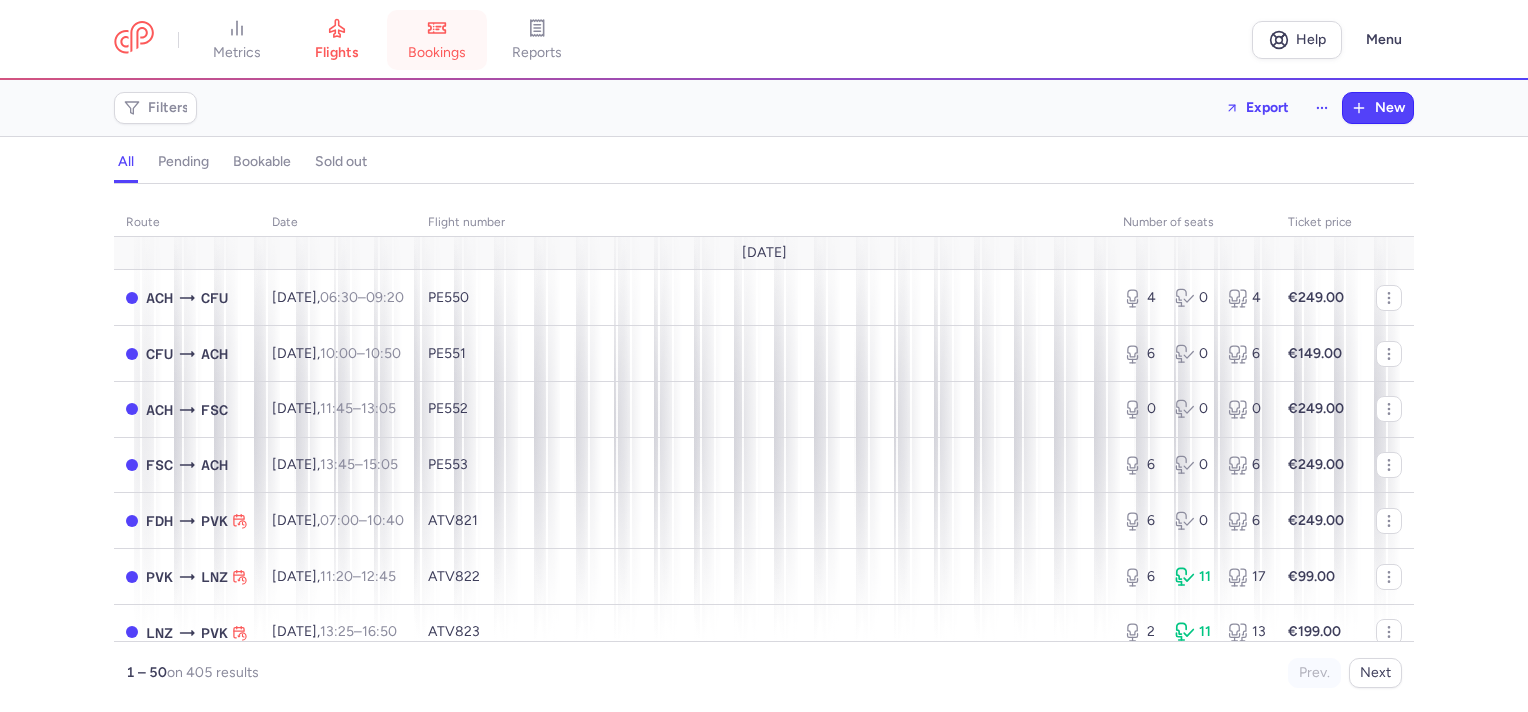 click on "bookings" at bounding box center [437, 40] 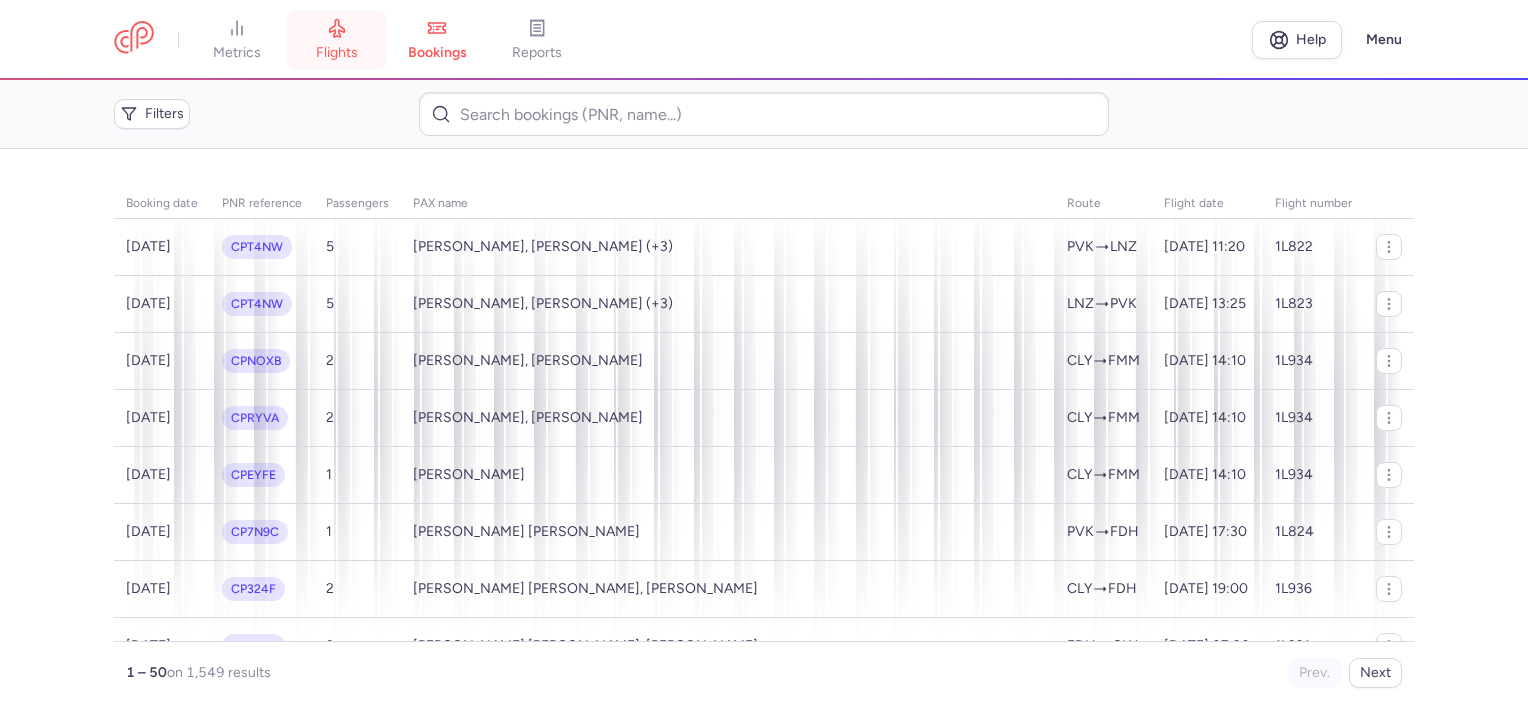 click 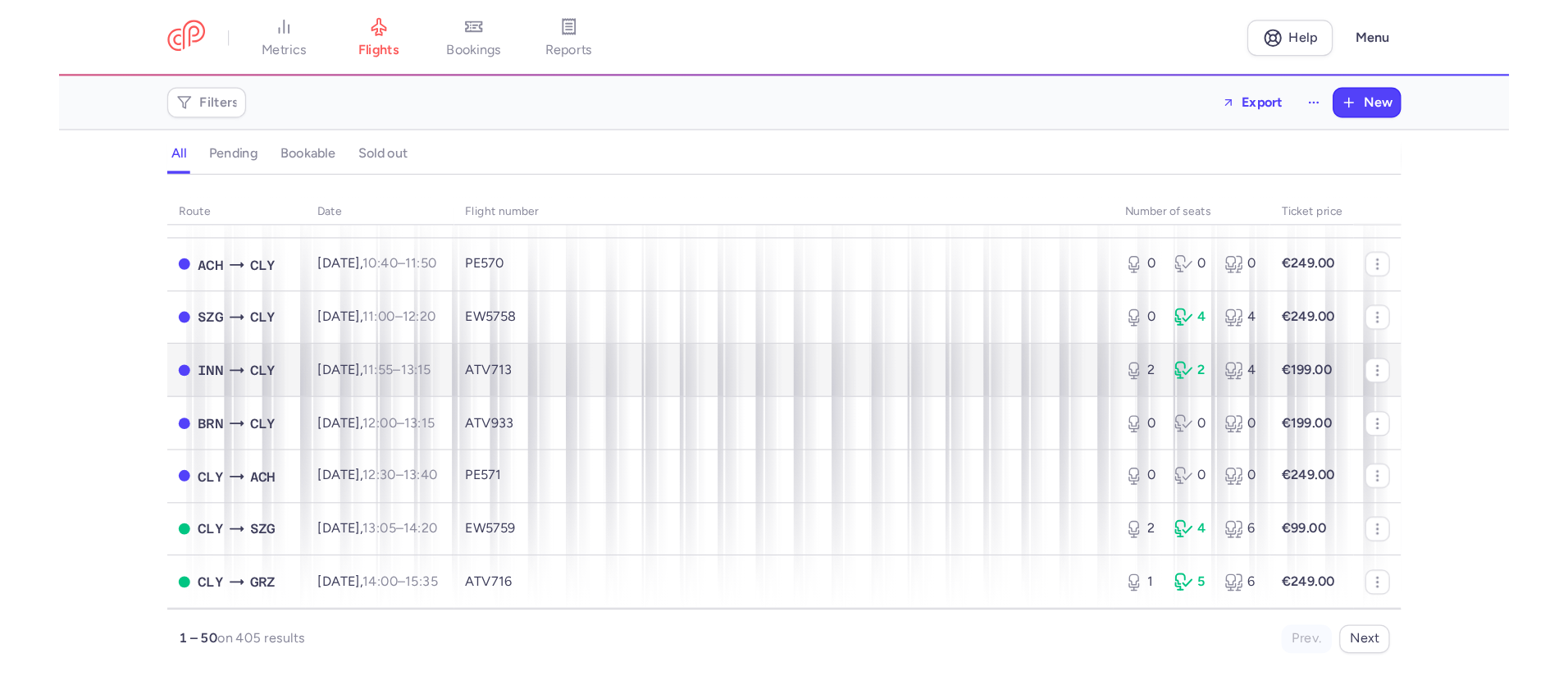 scroll, scrollTop: 738, scrollLeft: 0, axis: vertical 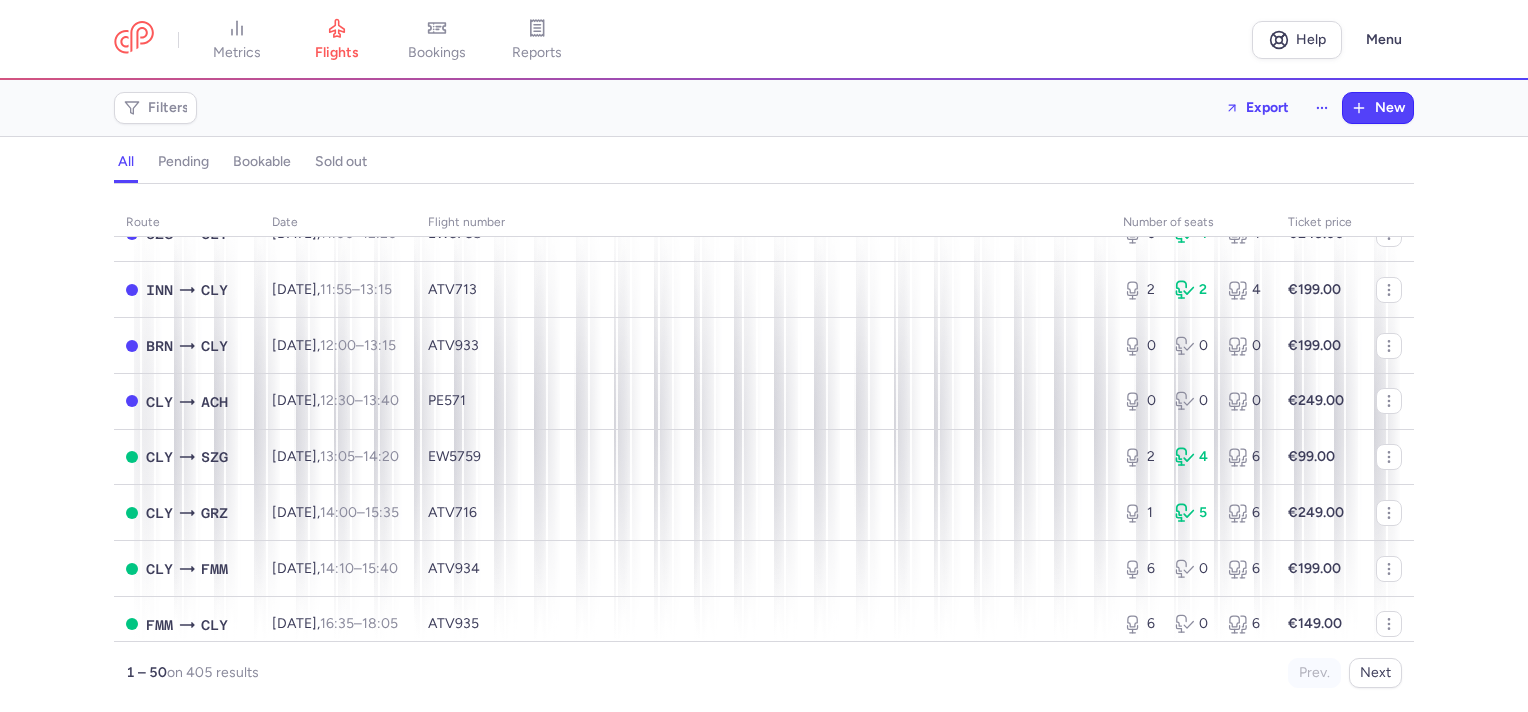 click on "Prev. Next" at bounding box center [1083, 673] 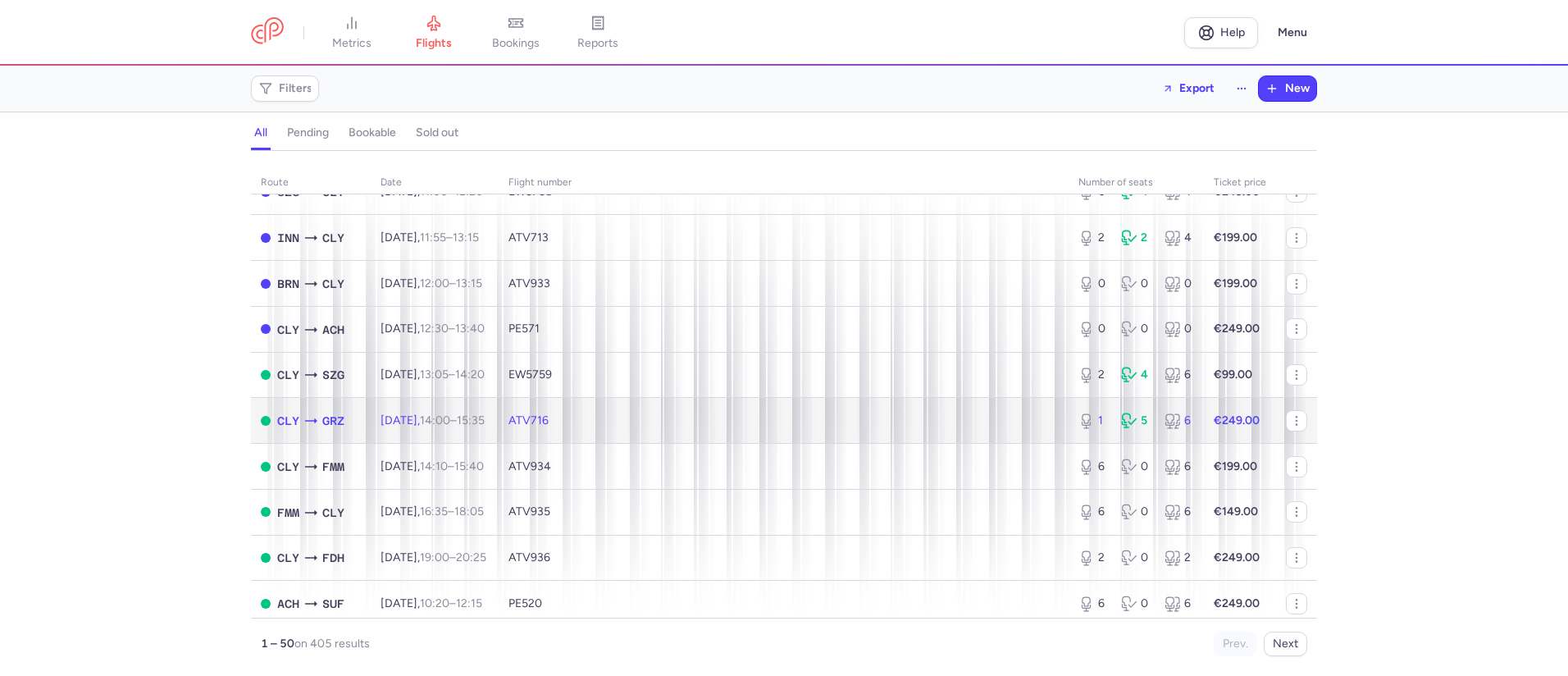 click on "ATV716" 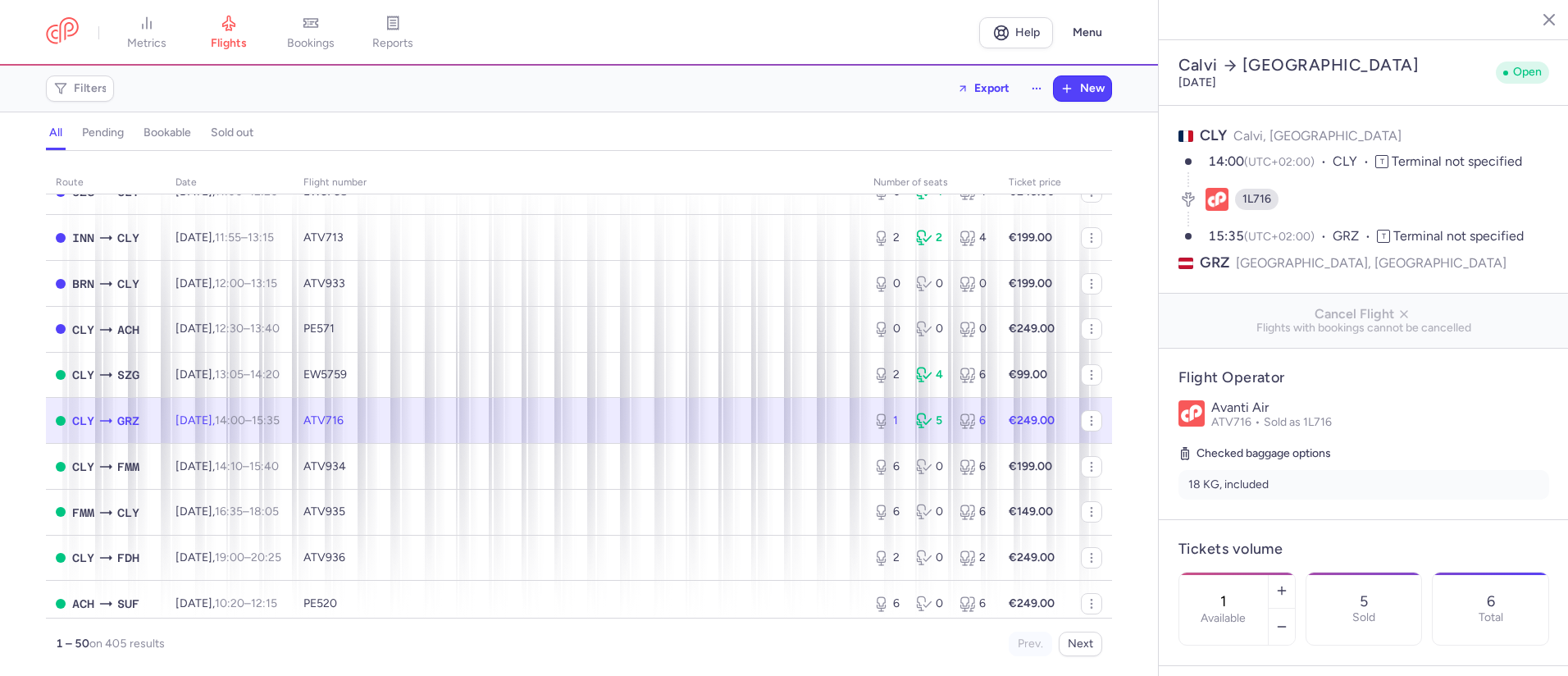 scroll, scrollTop: 328, scrollLeft: 0, axis: vertical 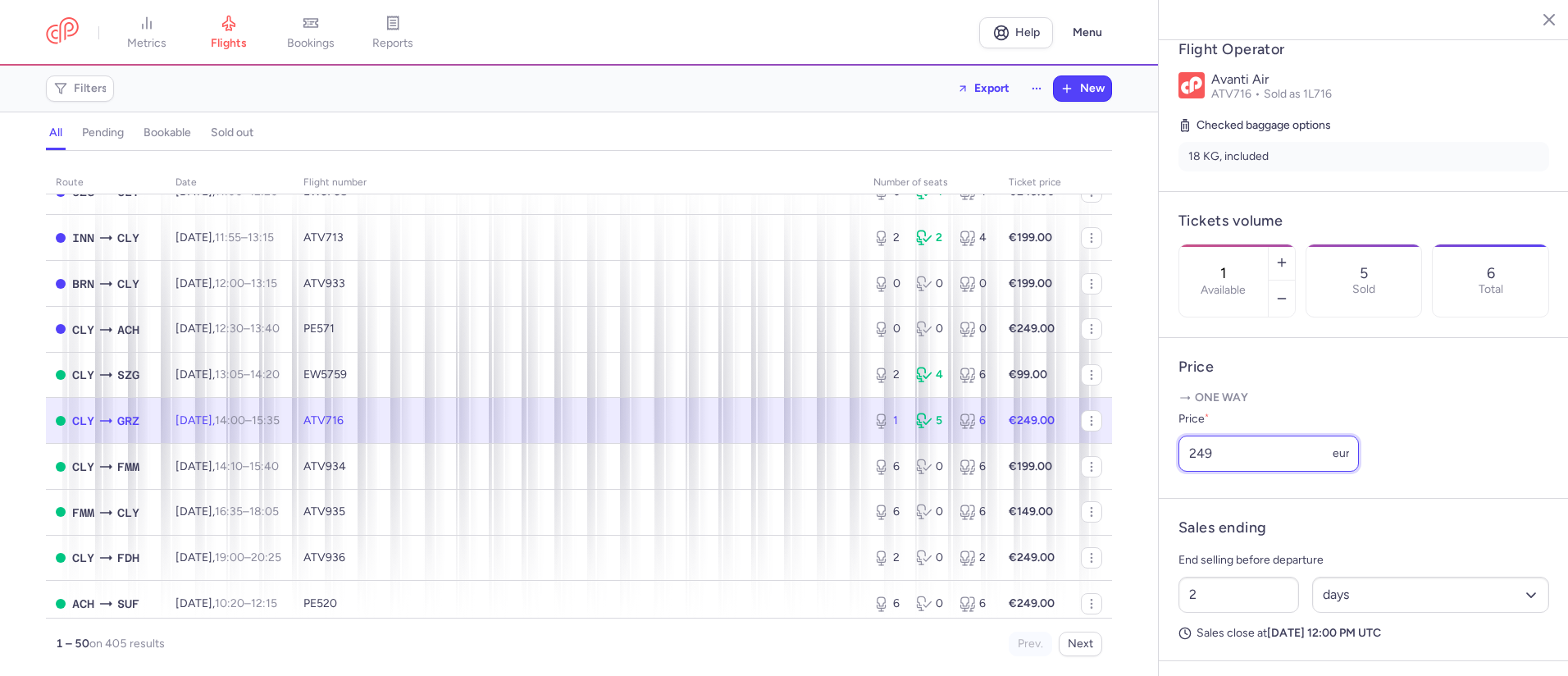 drag, startPoint x: 1258, startPoint y: 486, endPoint x: 1147, endPoint y: 478, distance: 111.28791 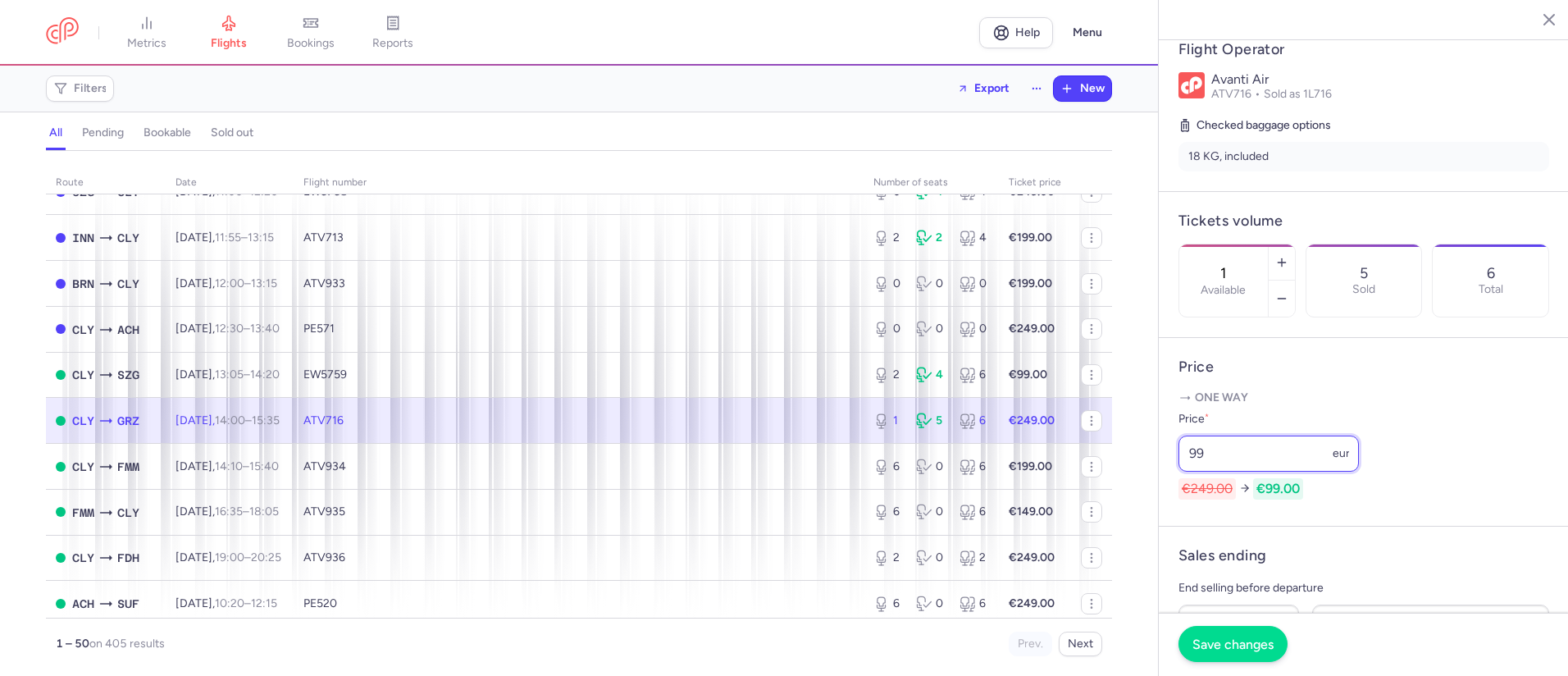 type on "99" 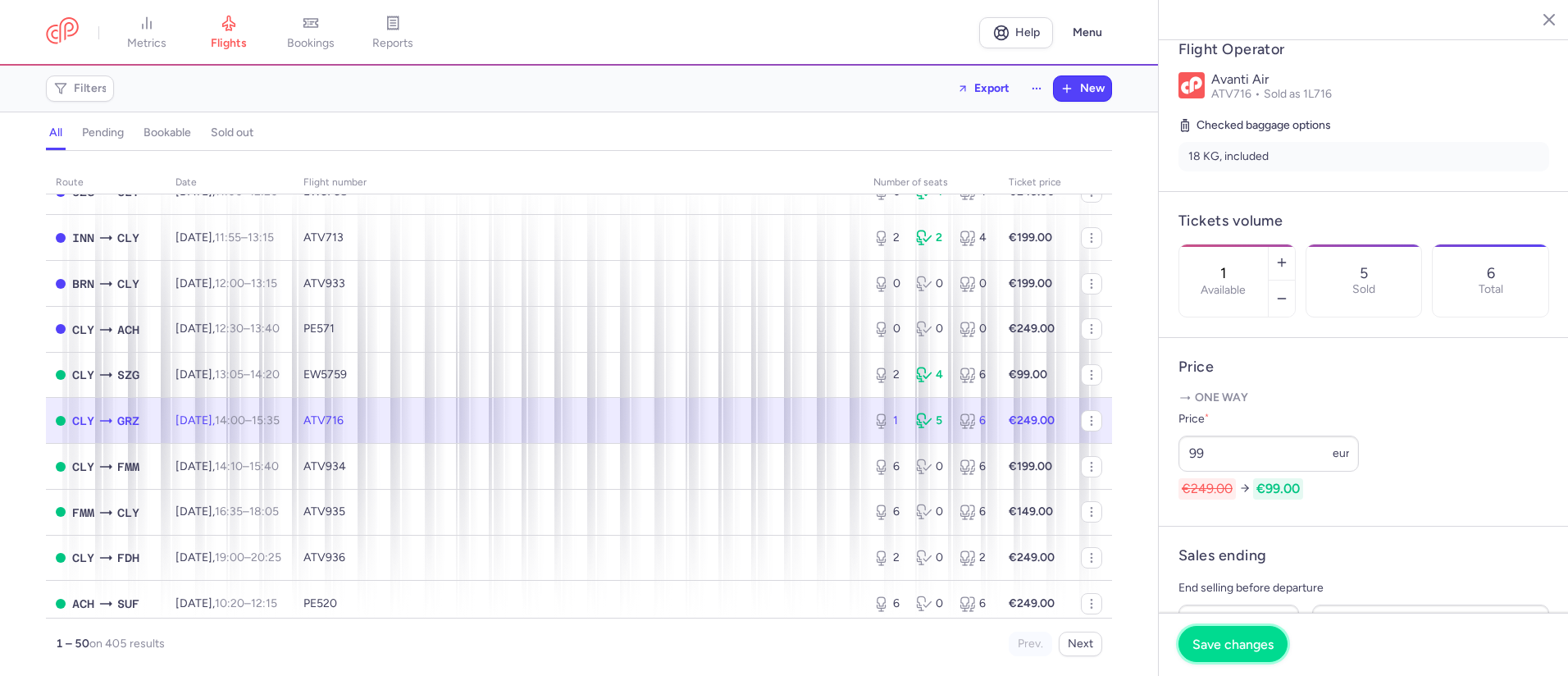 click on "Save changes" at bounding box center (1233, 644) 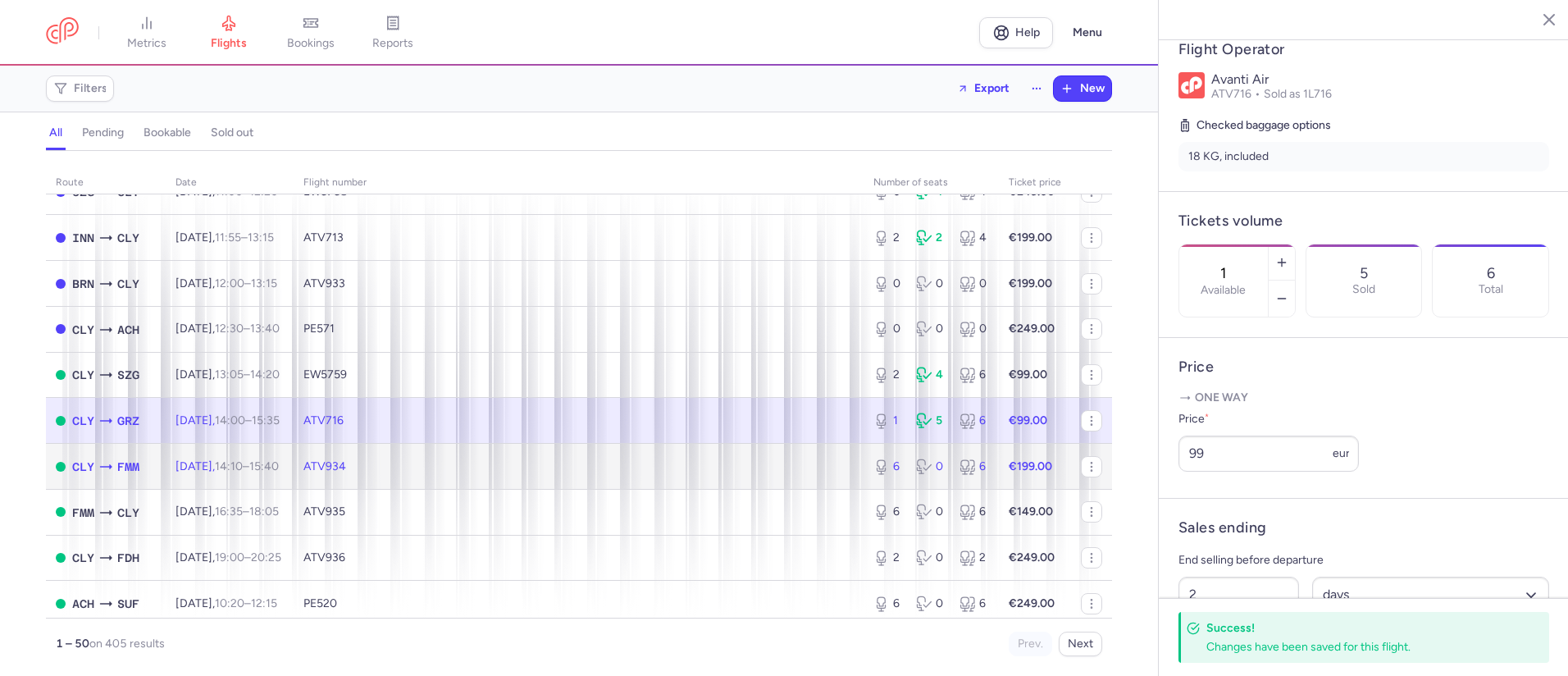 click on "ATV934" 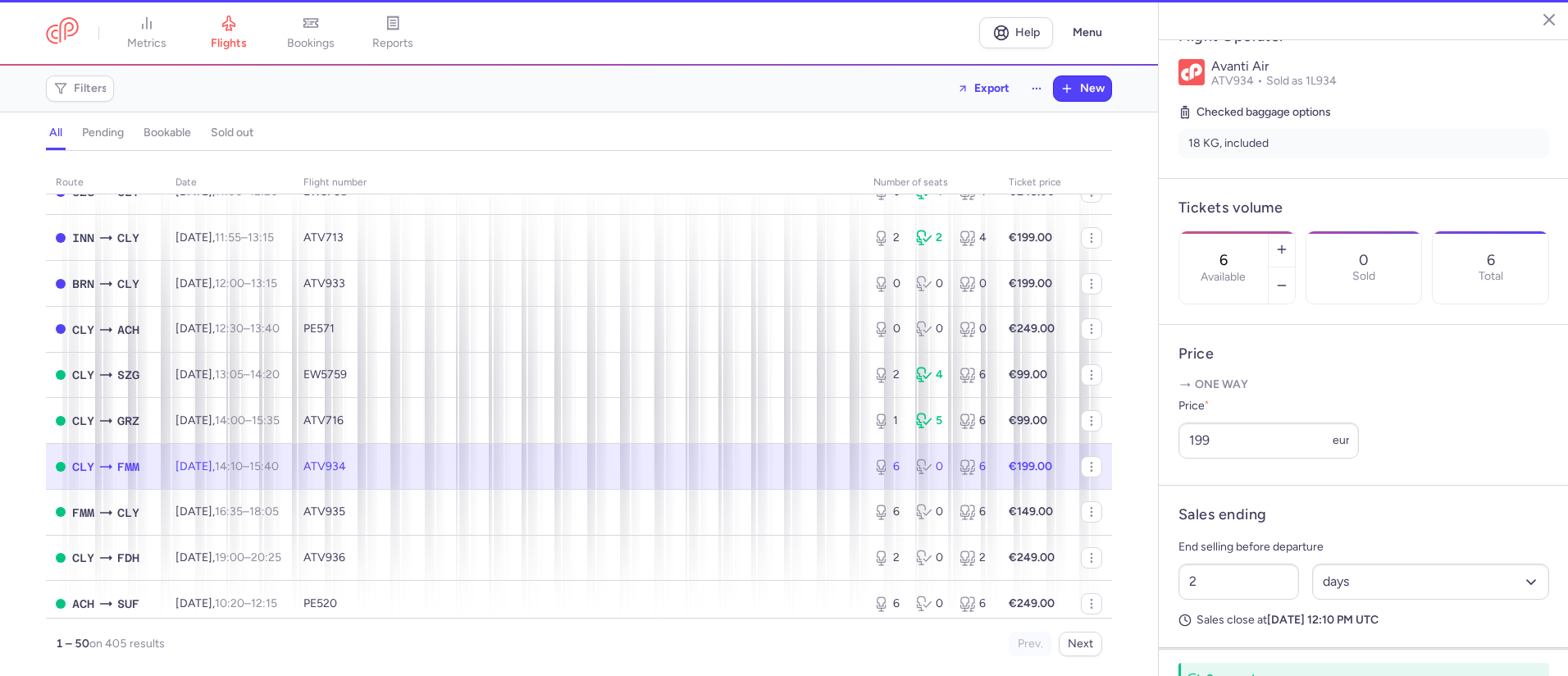 scroll, scrollTop: 315, scrollLeft: 0, axis: vertical 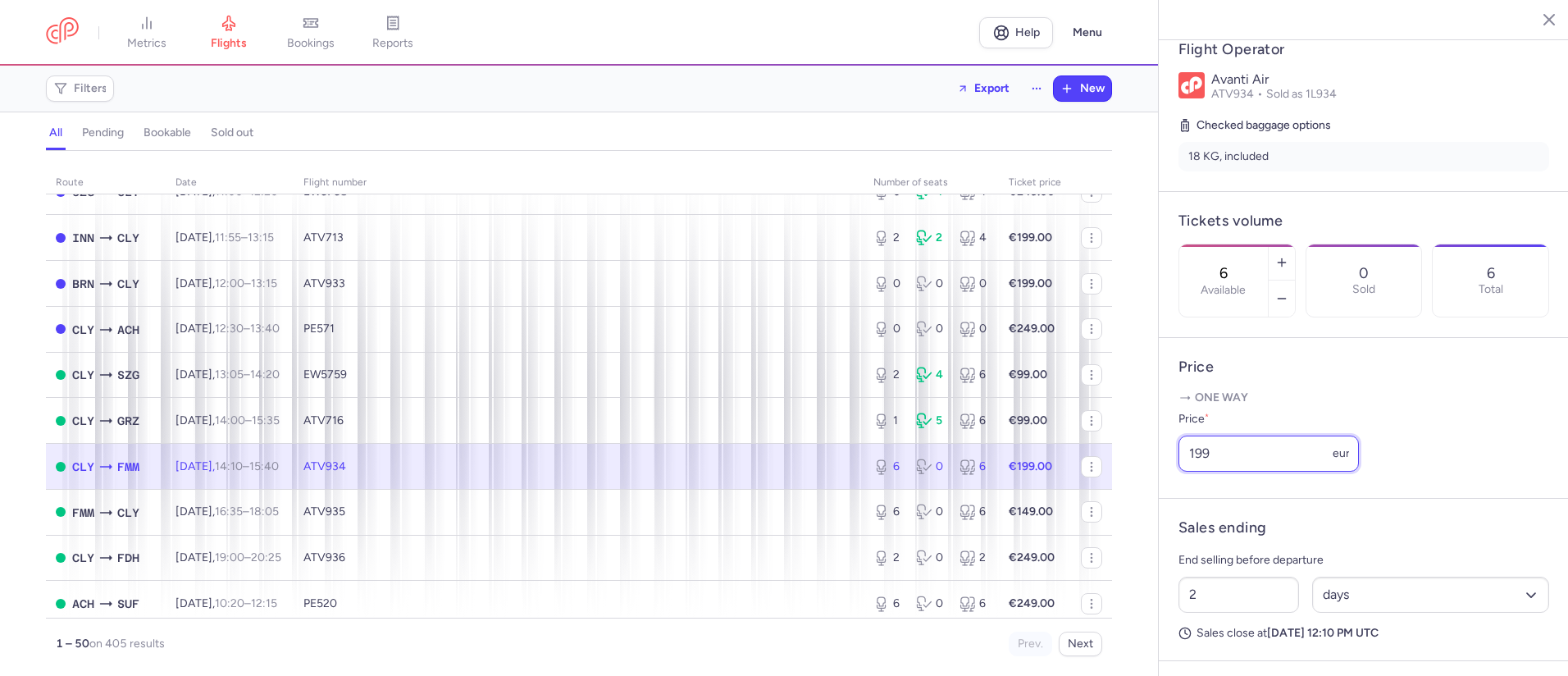 drag, startPoint x: 1242, startPoint y: 506, endPoint x: 1108, endPoint y: 500, distance: 134.13426 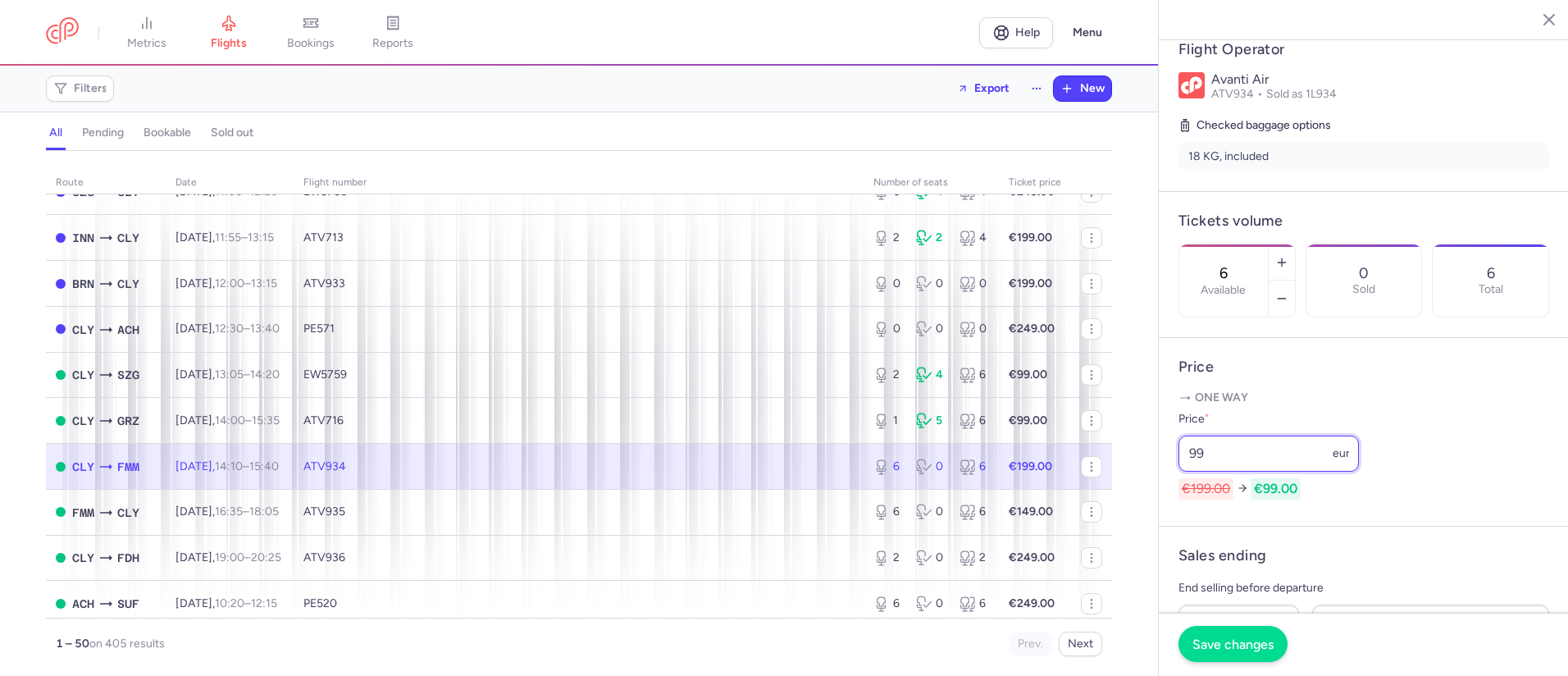 type on "99" 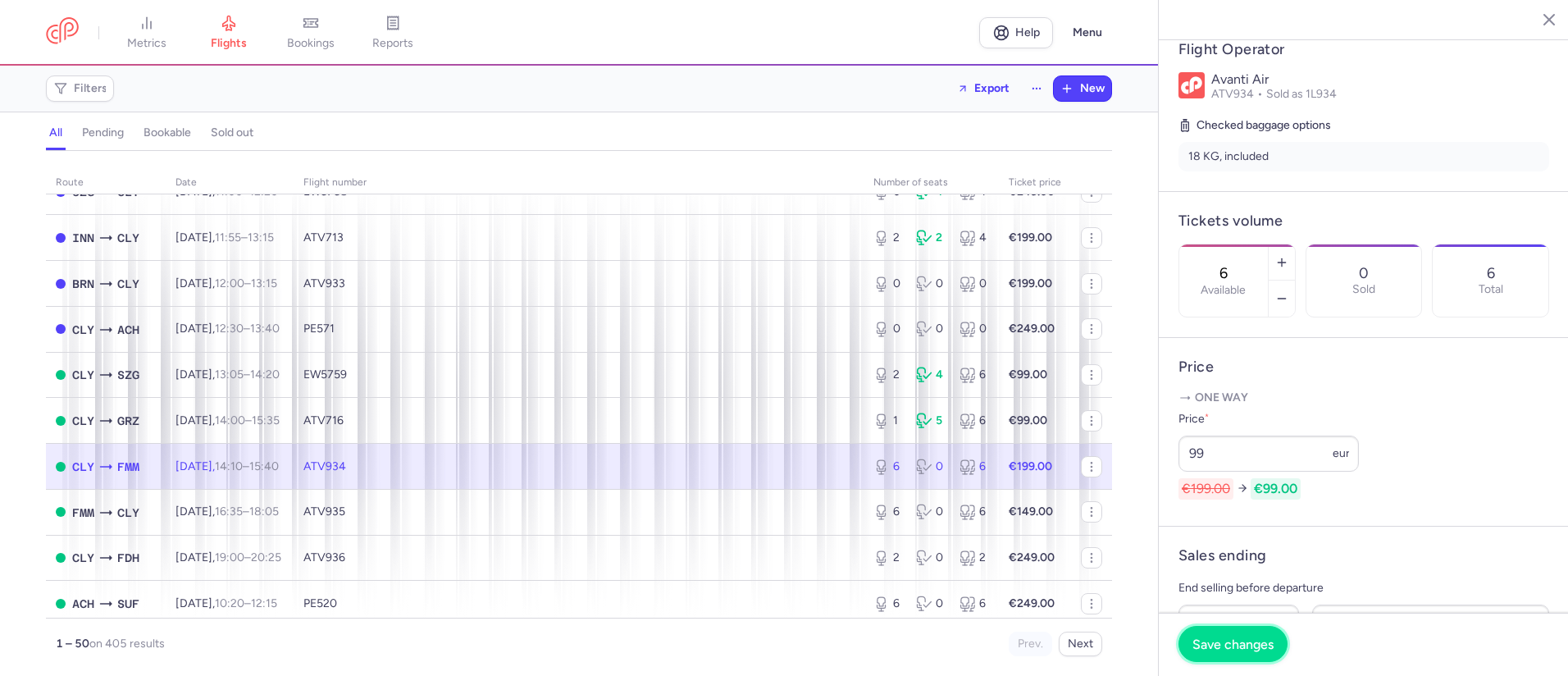 click on "Save changes" at bounding box center [1233, 644] 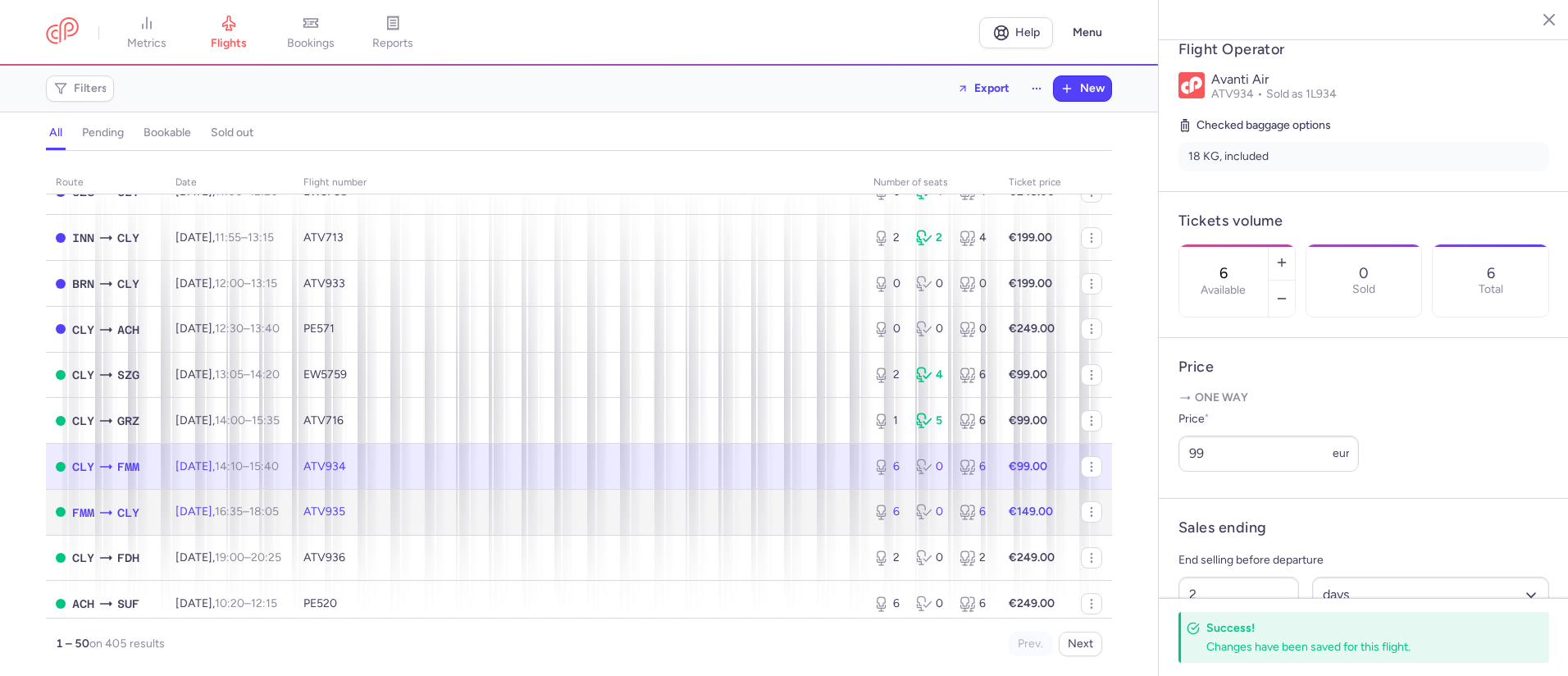 click on "ATV935" 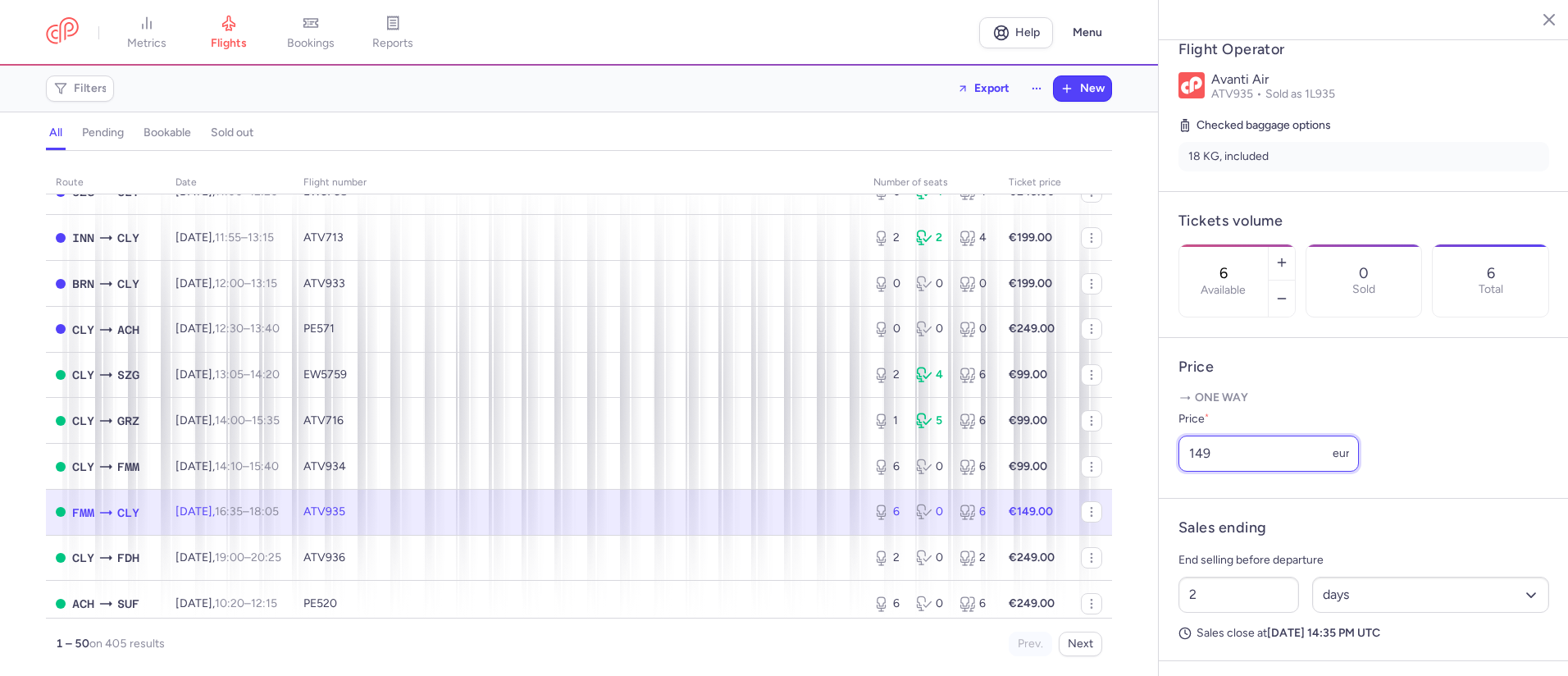 drag, startPoint x: 1255, startPoint y: 491, endPoint x: 1110, endPoint y: 491, distance: 145 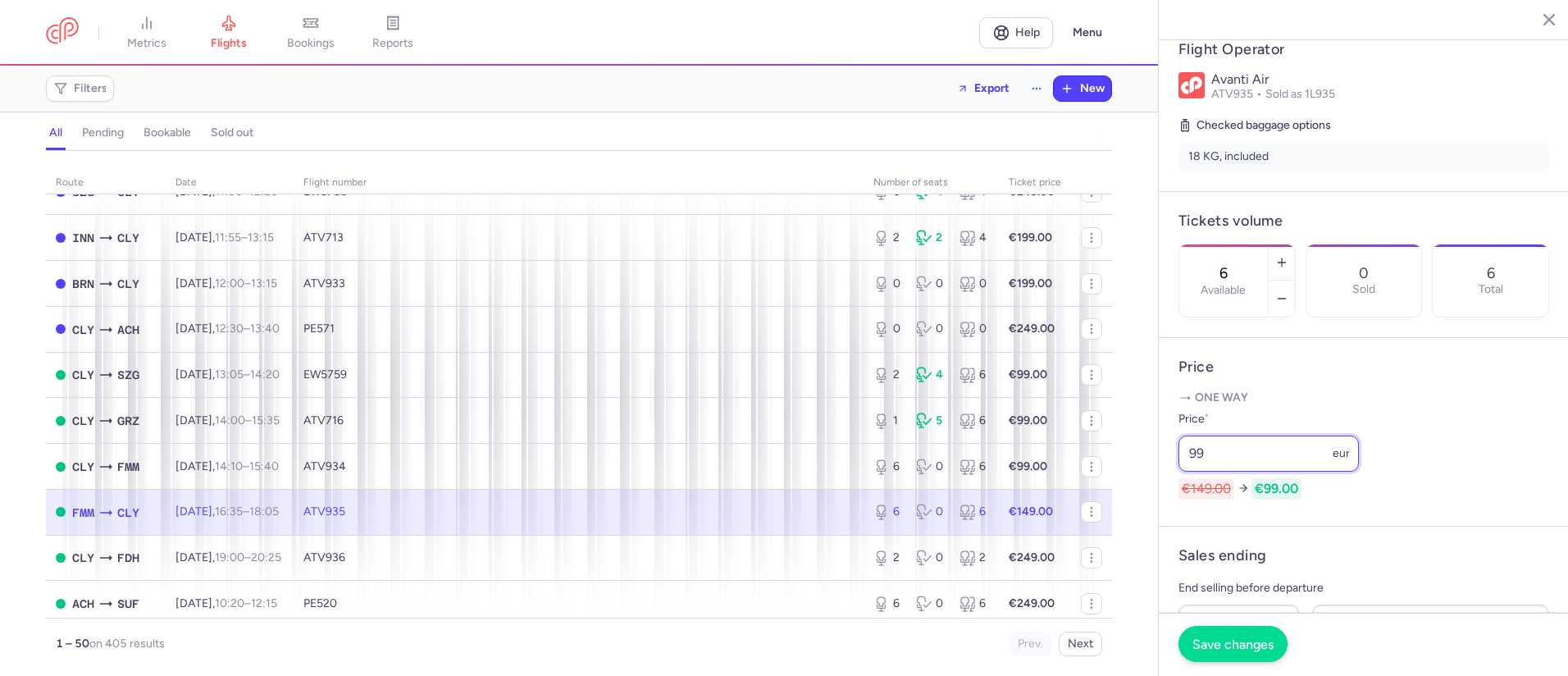 type on "99" 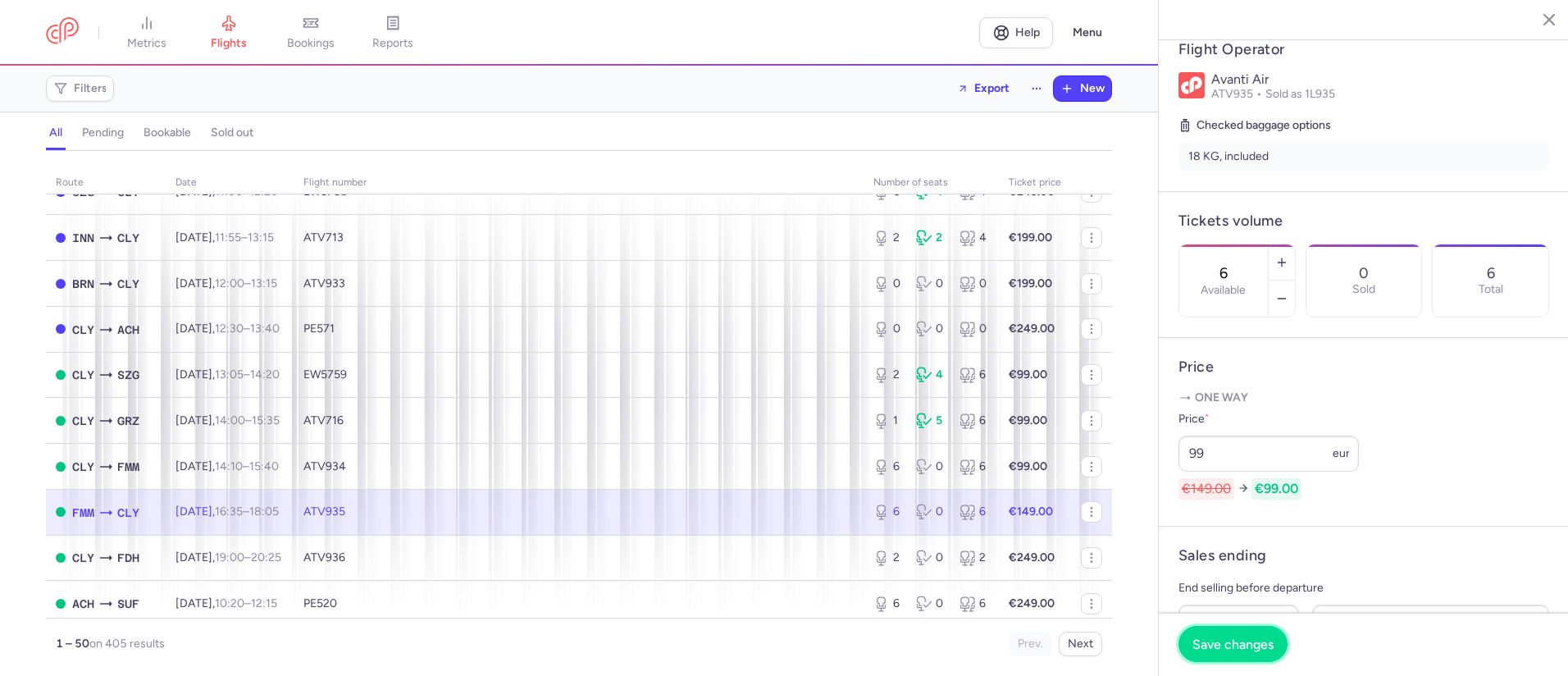 click on "Save changes" at bounding box center (1233, 644) 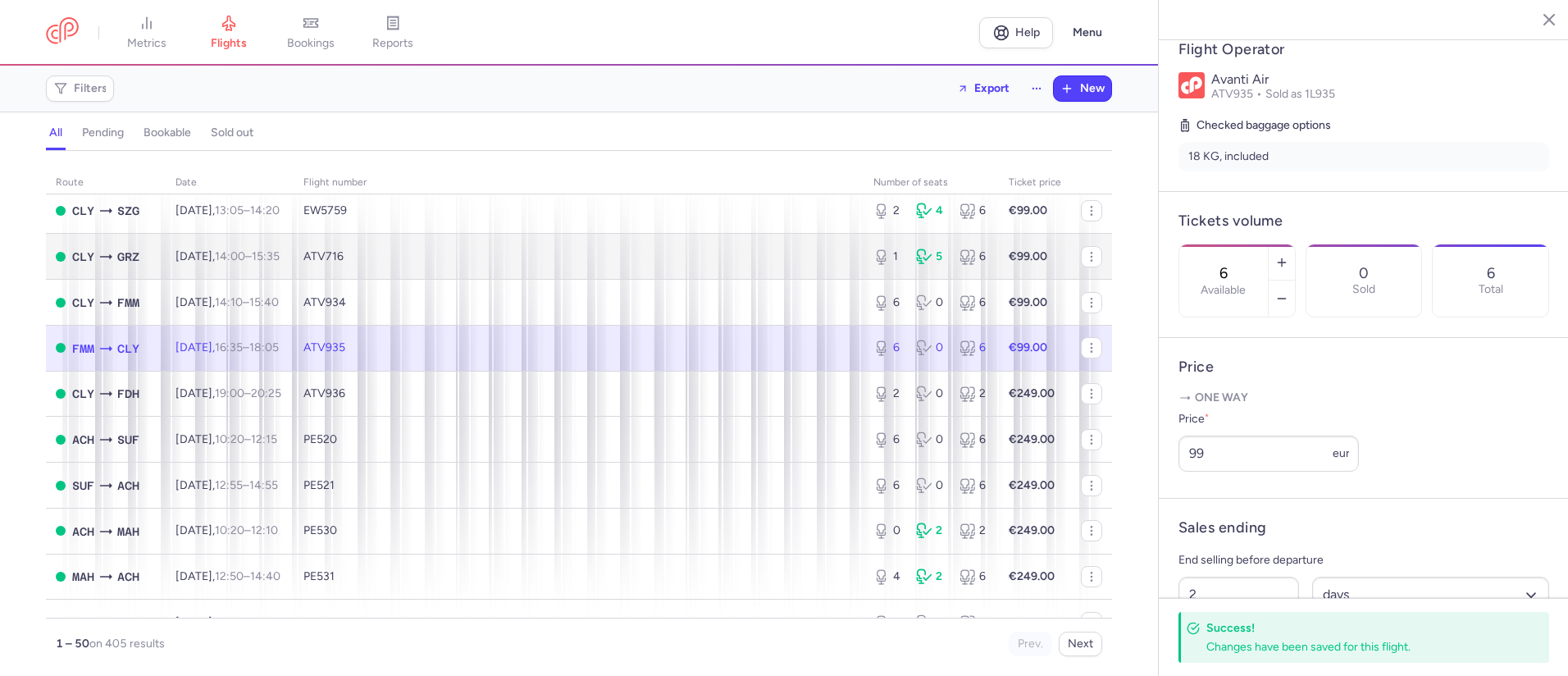 scroll, scrollTop: 984, scrollLeft: 0, axis: vertical 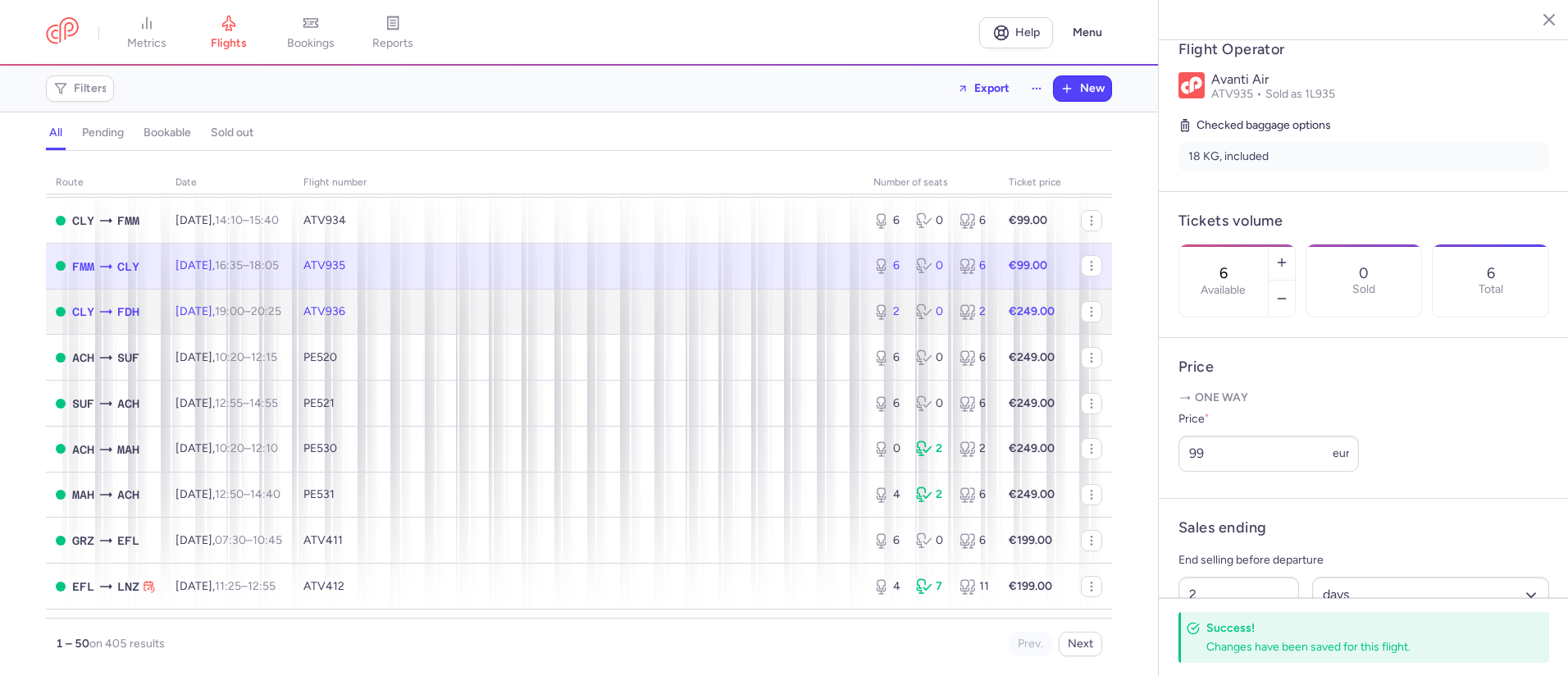 click on "ATV936" 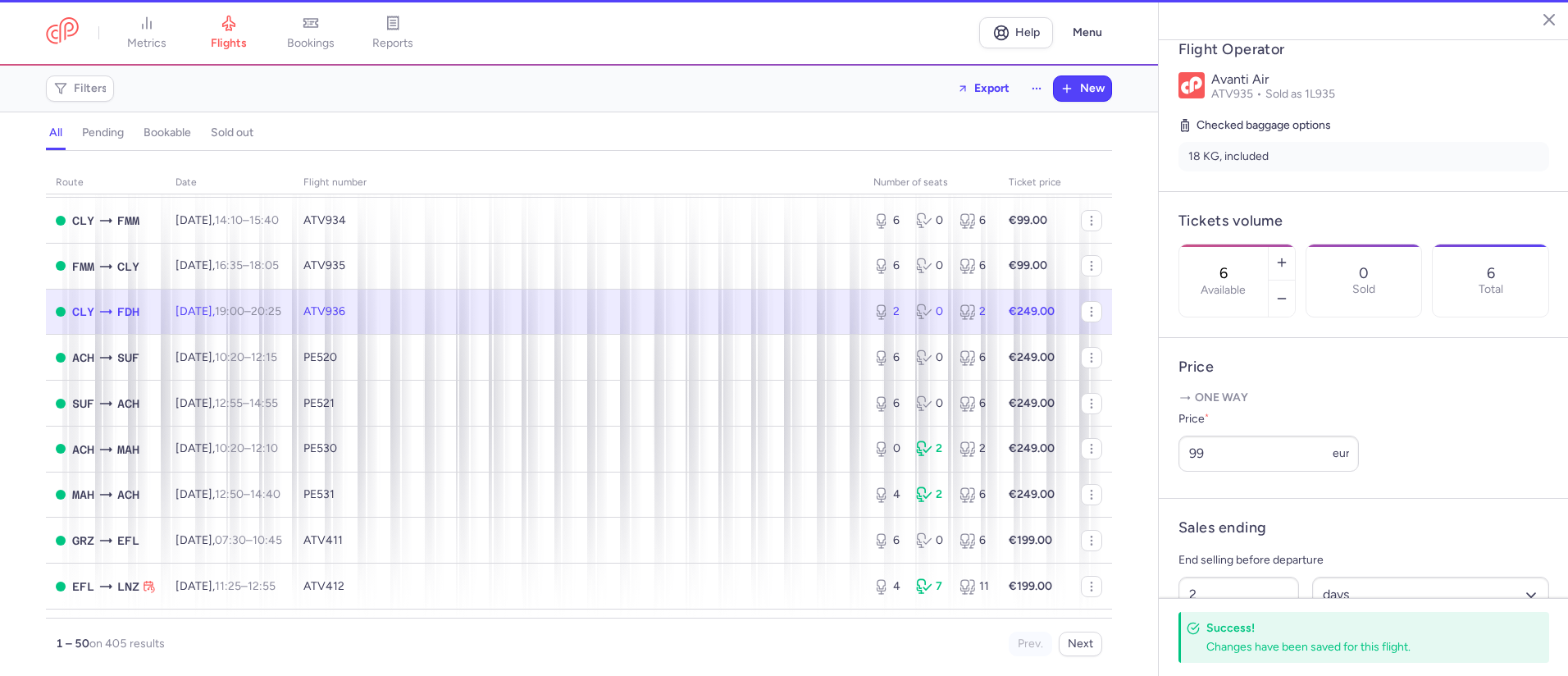type on "2" 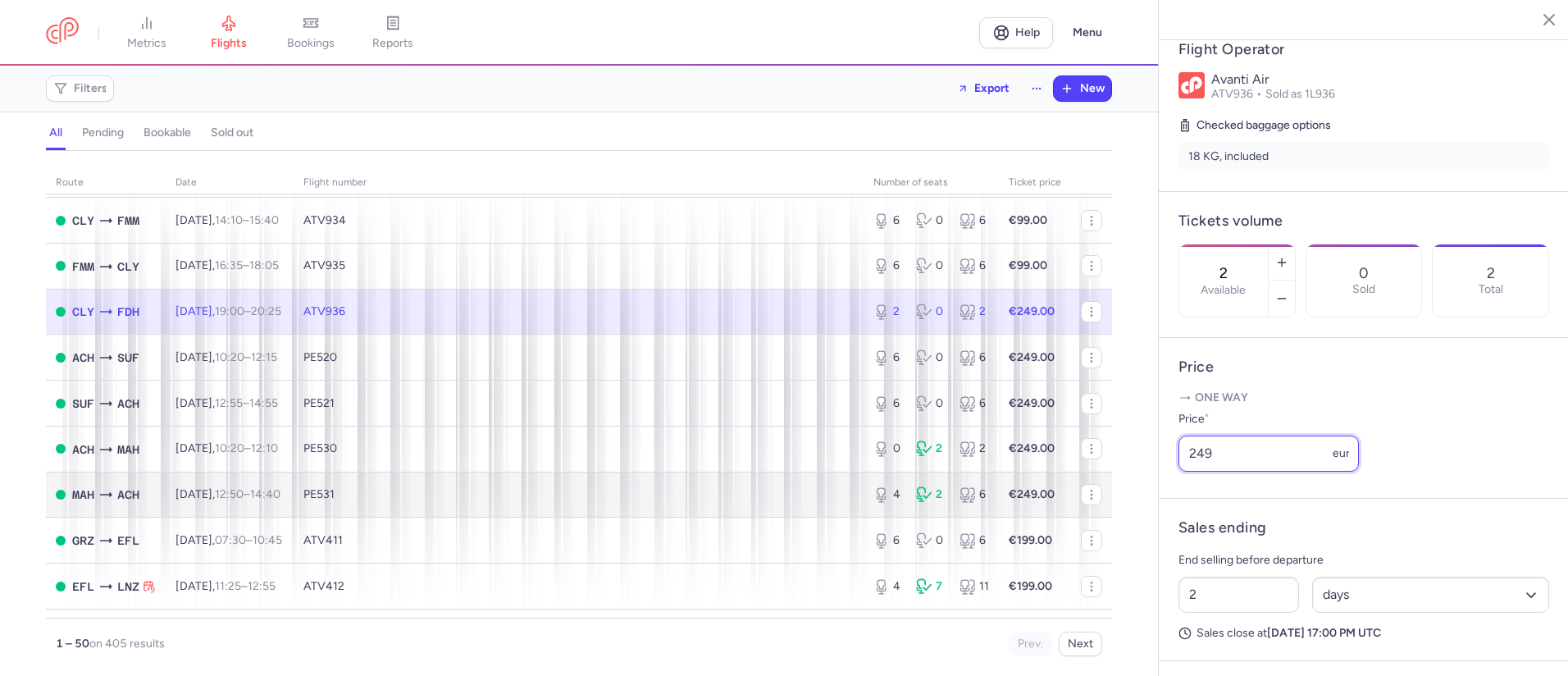 drag, startPoint x: 1215, startPoint y: 501, endPoint x: 1097, endPoint y: 497, distance: 118.06778 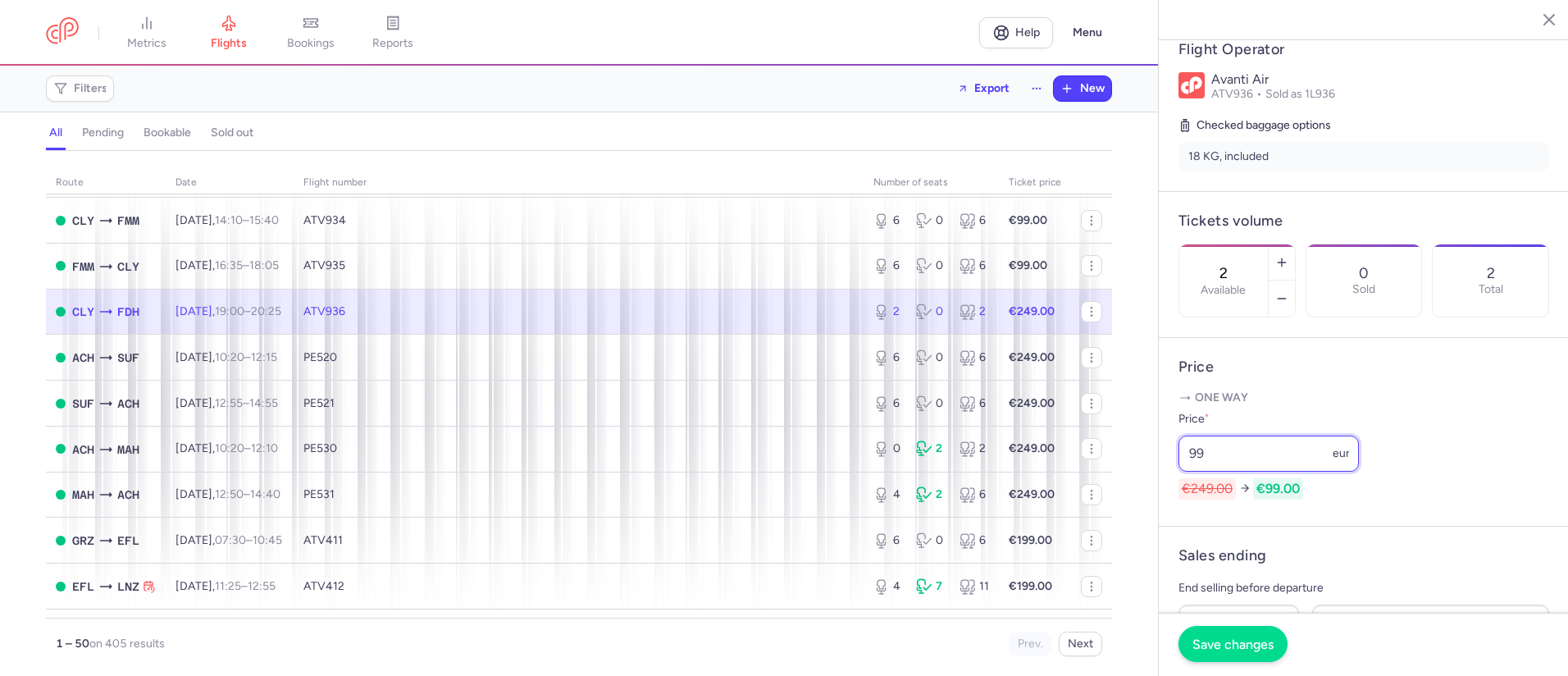 type on "99" 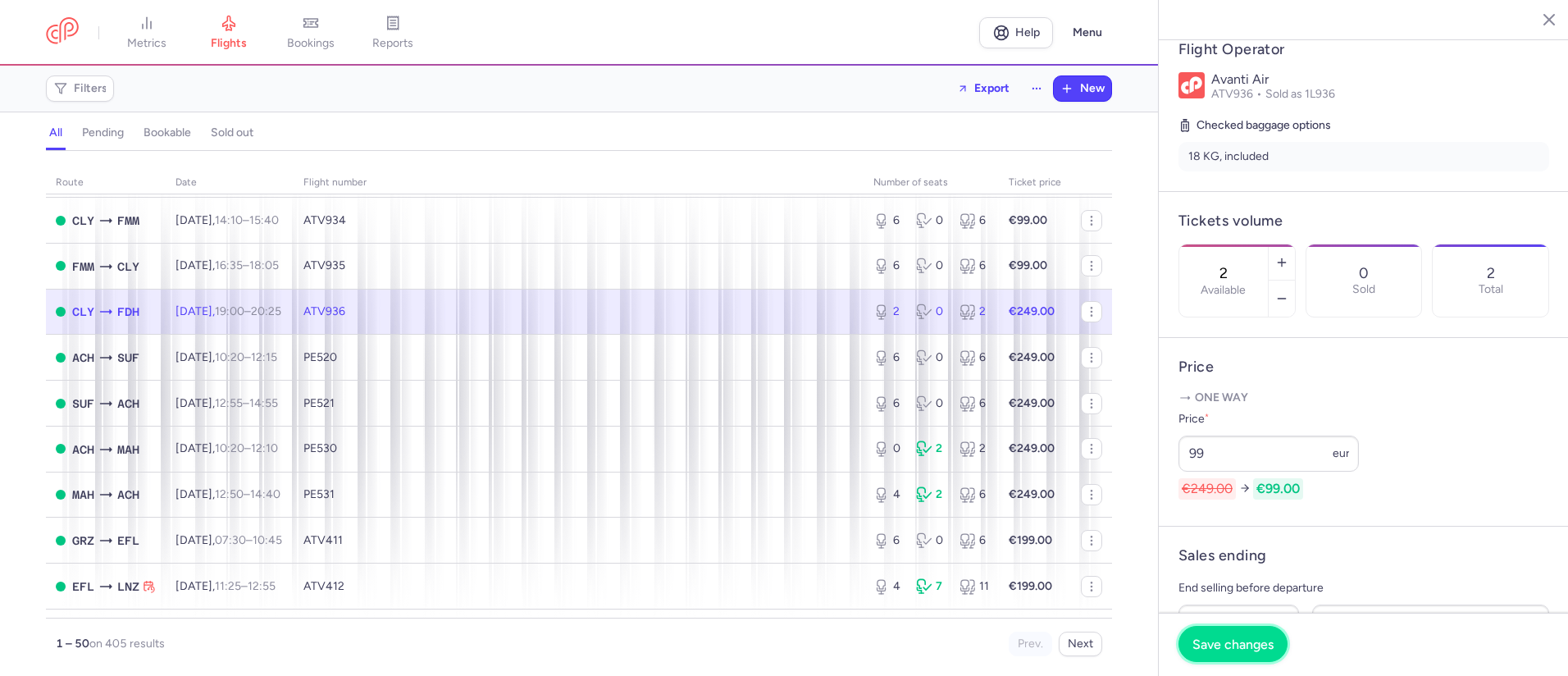 click on "Save changes" at bounding box center (1233, 644) 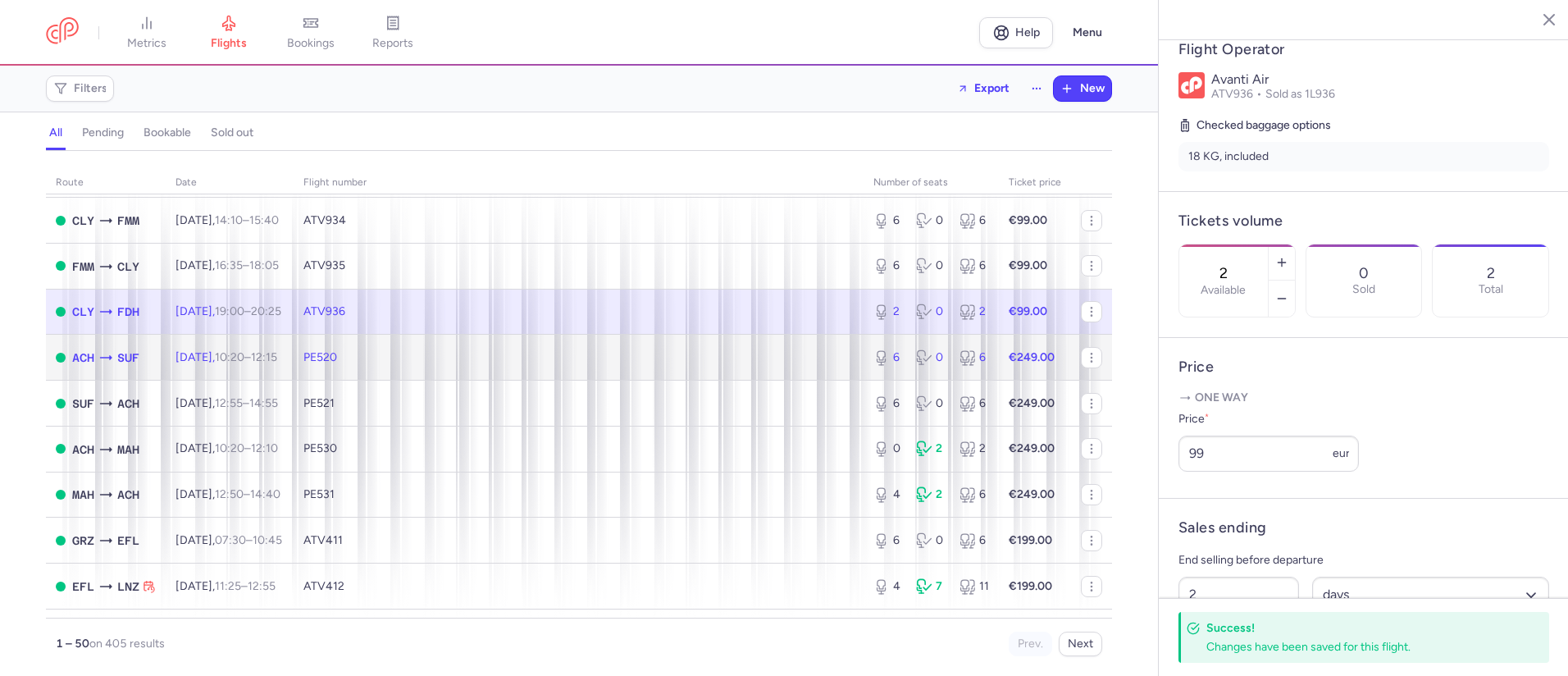 click on "PE520" 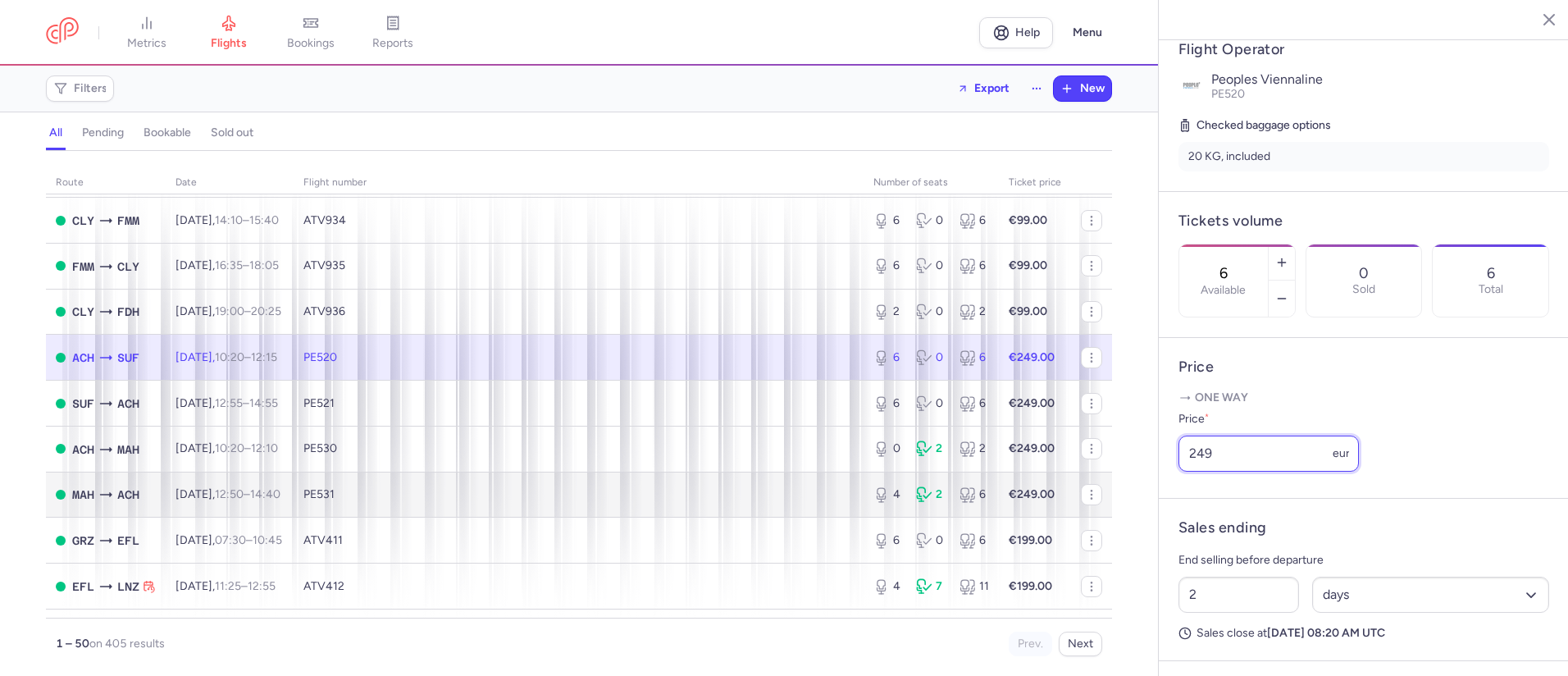 drag, startPoint x: 1260, startPoint y: 520, endPoint x: 1096, endPoint y: 513, distance: 164.14932 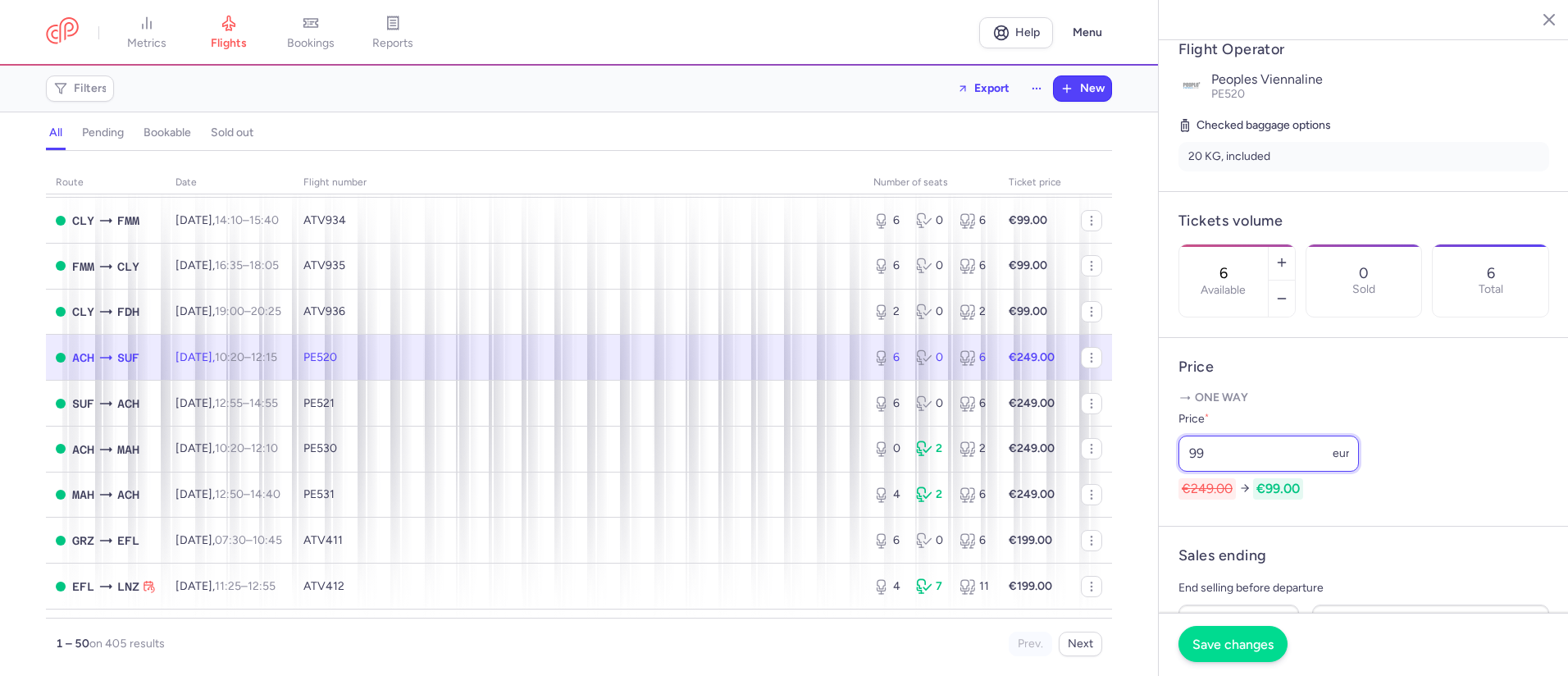type on "99" 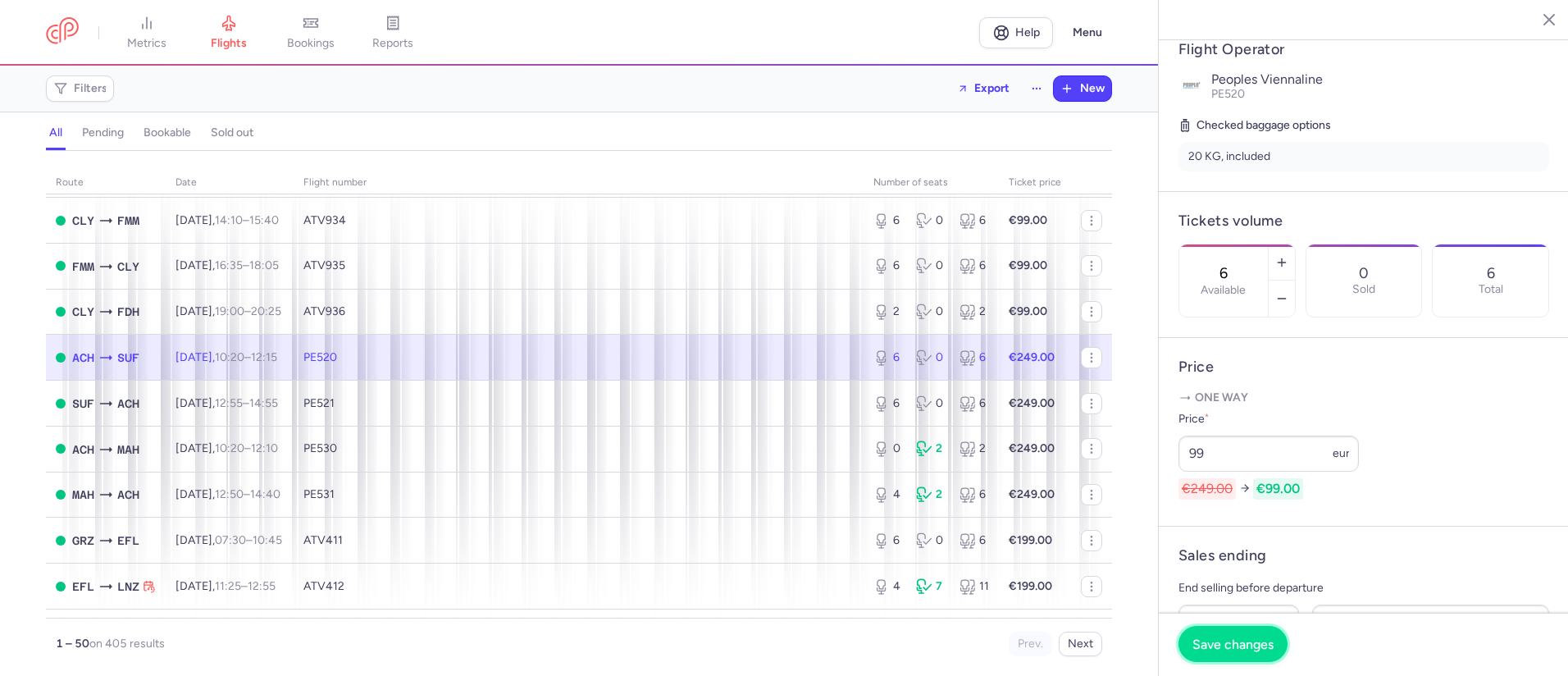 click on "Save changes" at bounding box center [1233, 644] 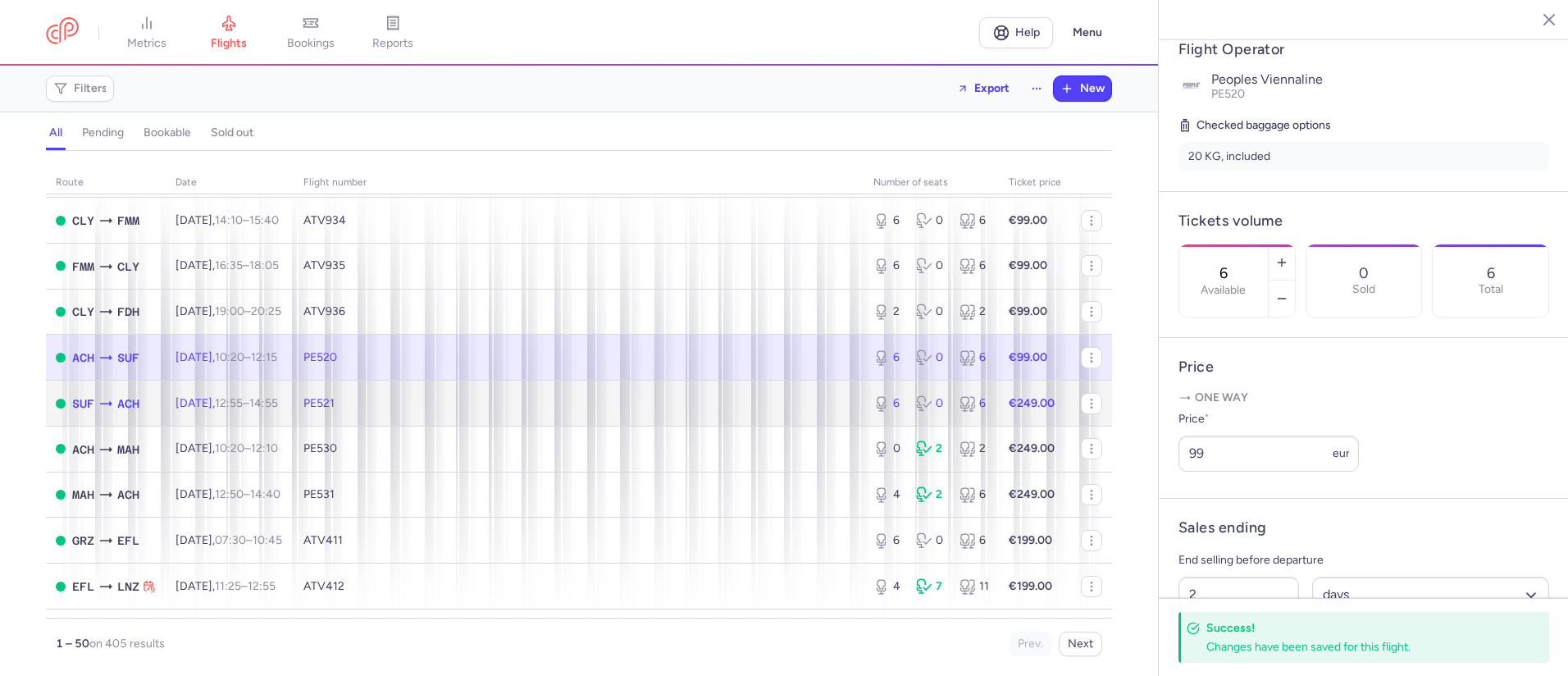 click on "[DATE]  12:55  –  14:55  +0" 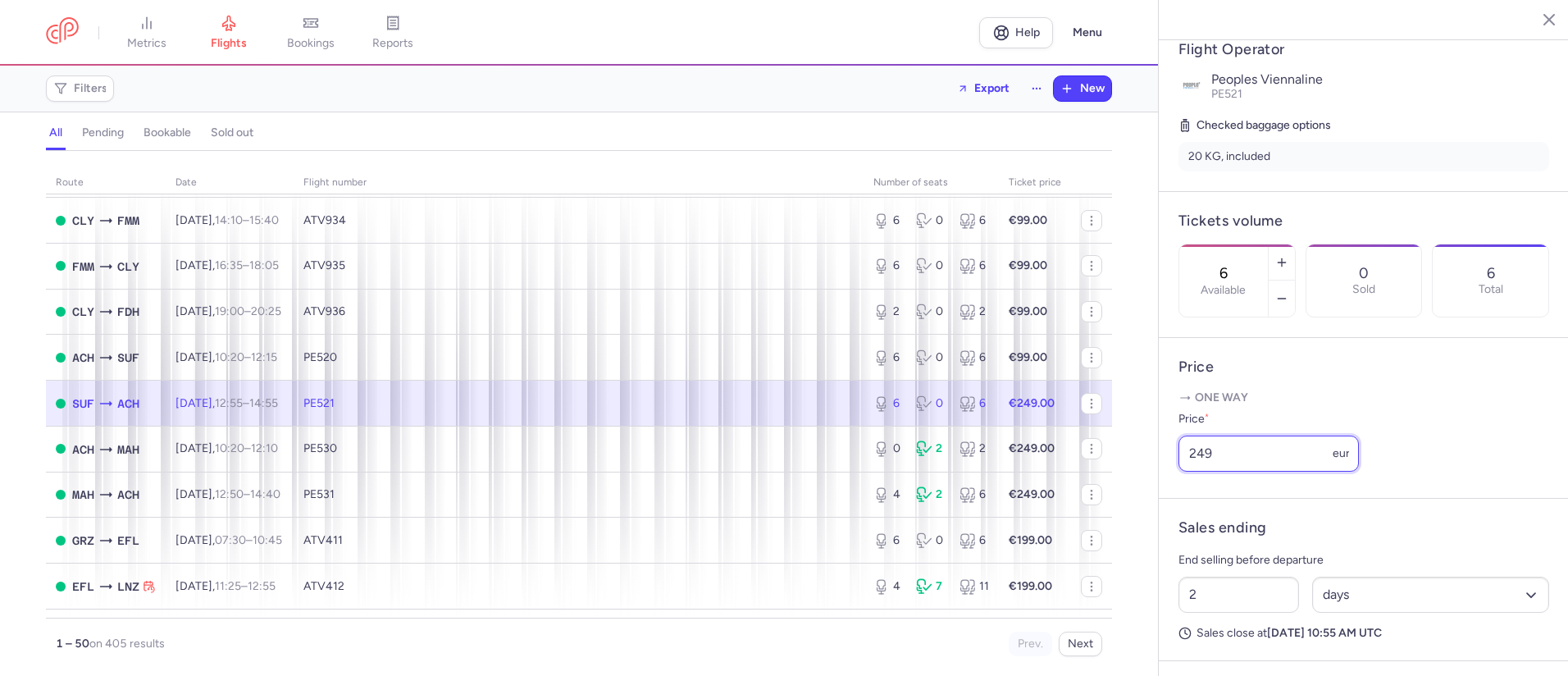 drag, startPoint x: 1256, startPoint y: 520, endPoint x: 1160, endPoint y: 513, distance: 96.25487 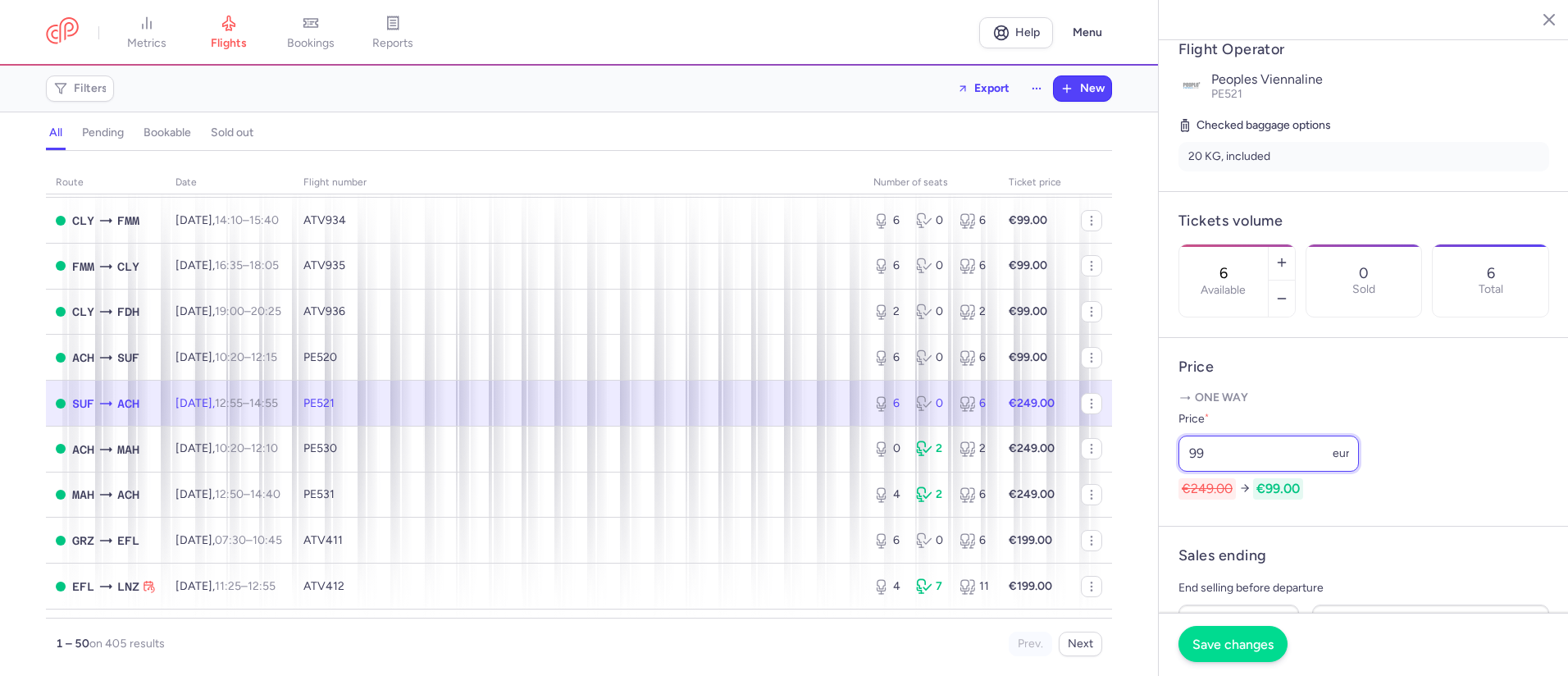 type on "99" 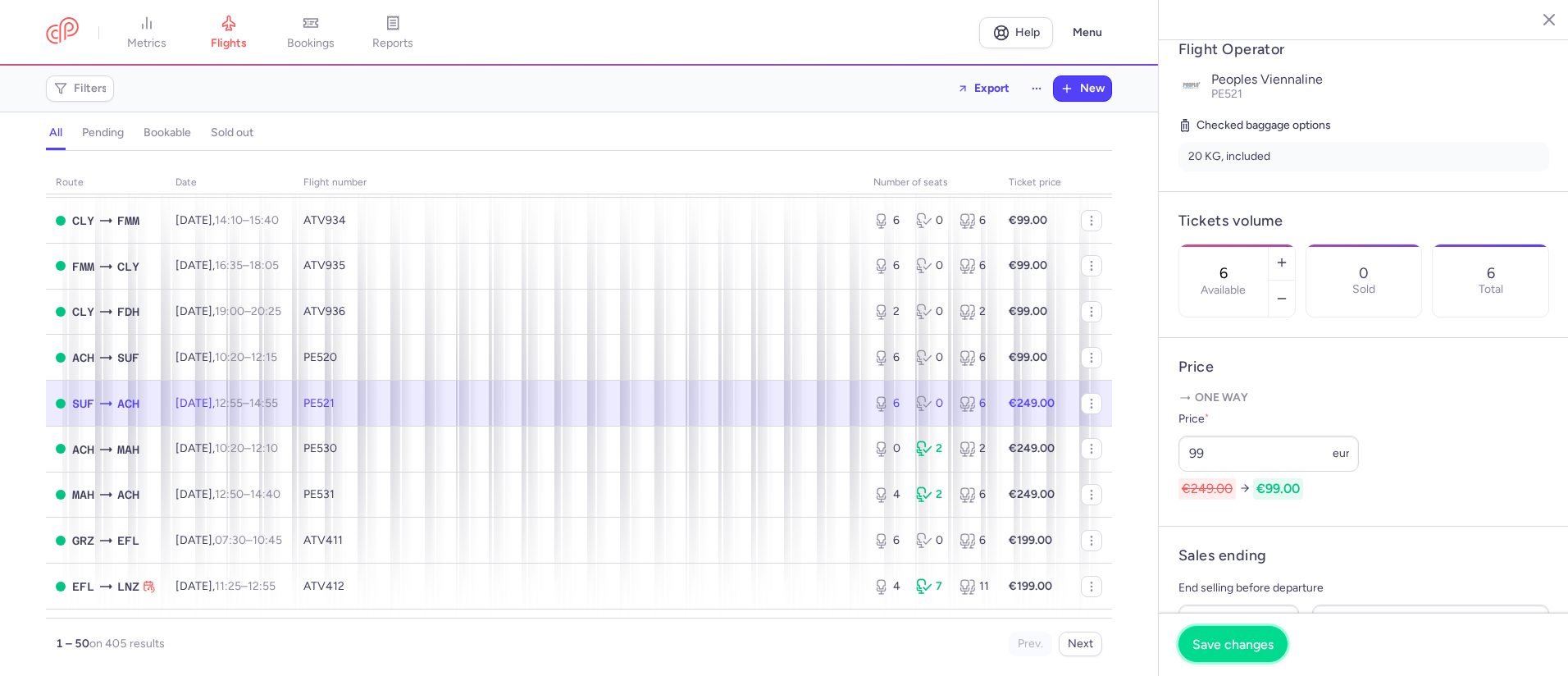 click on "Save changes" at bounding box center (1233, 644) 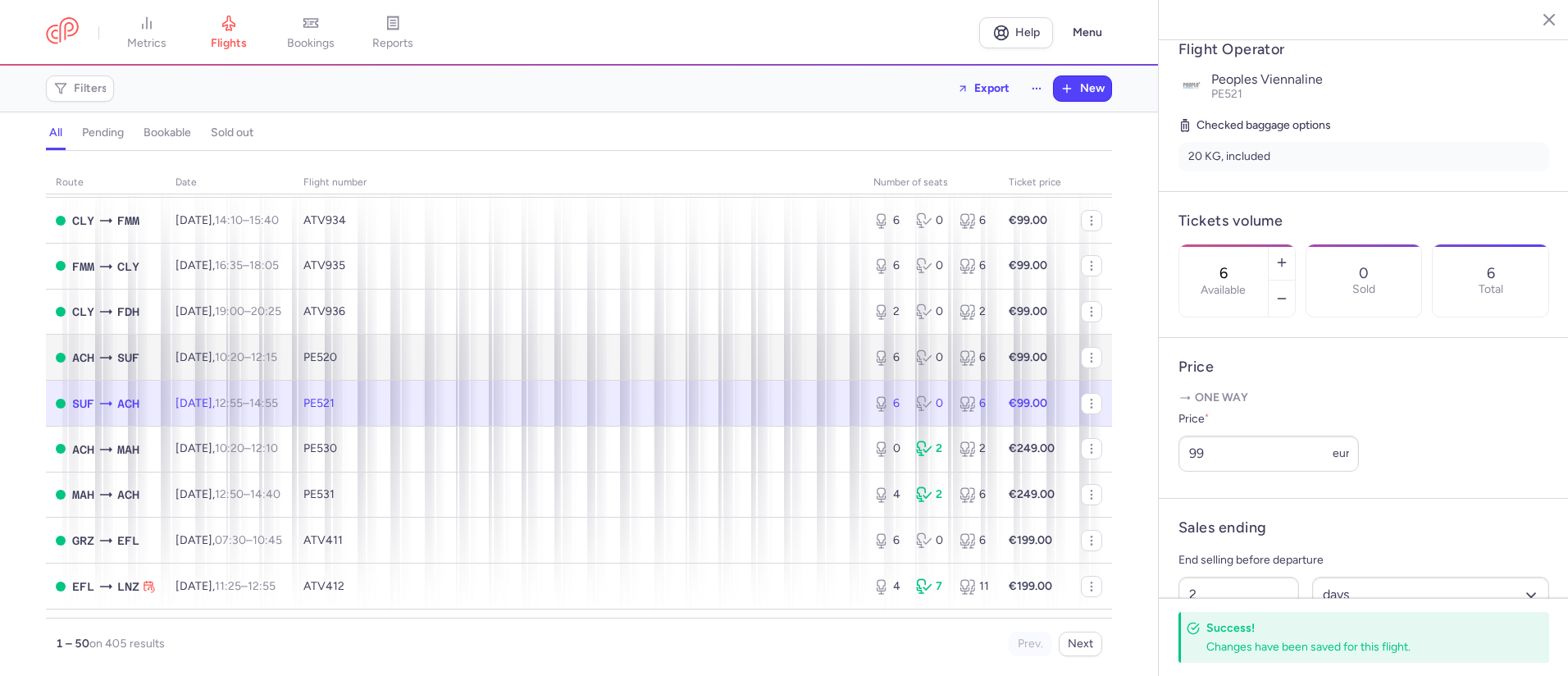 scroll, scrollTop: 1067, scrollLeft: 0, axis: vertical 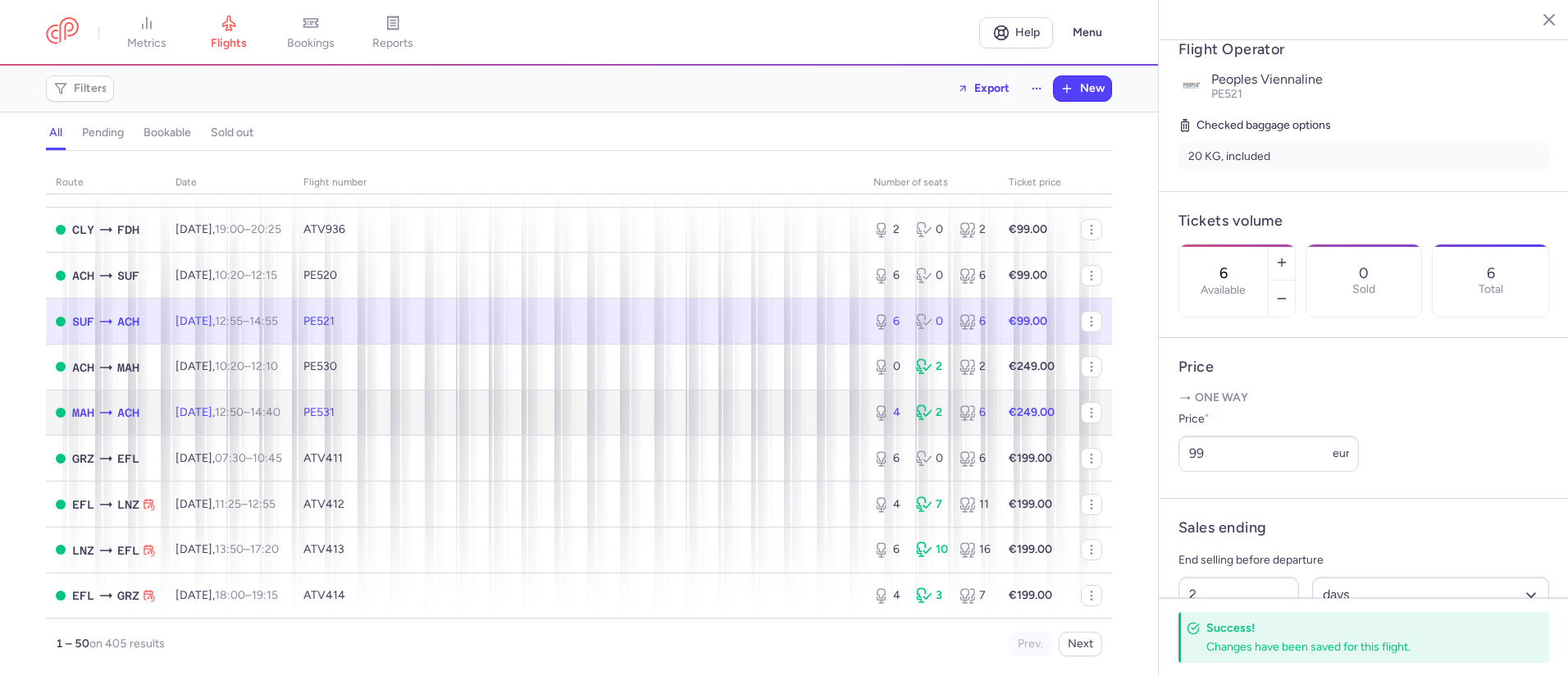 click on "PE531" 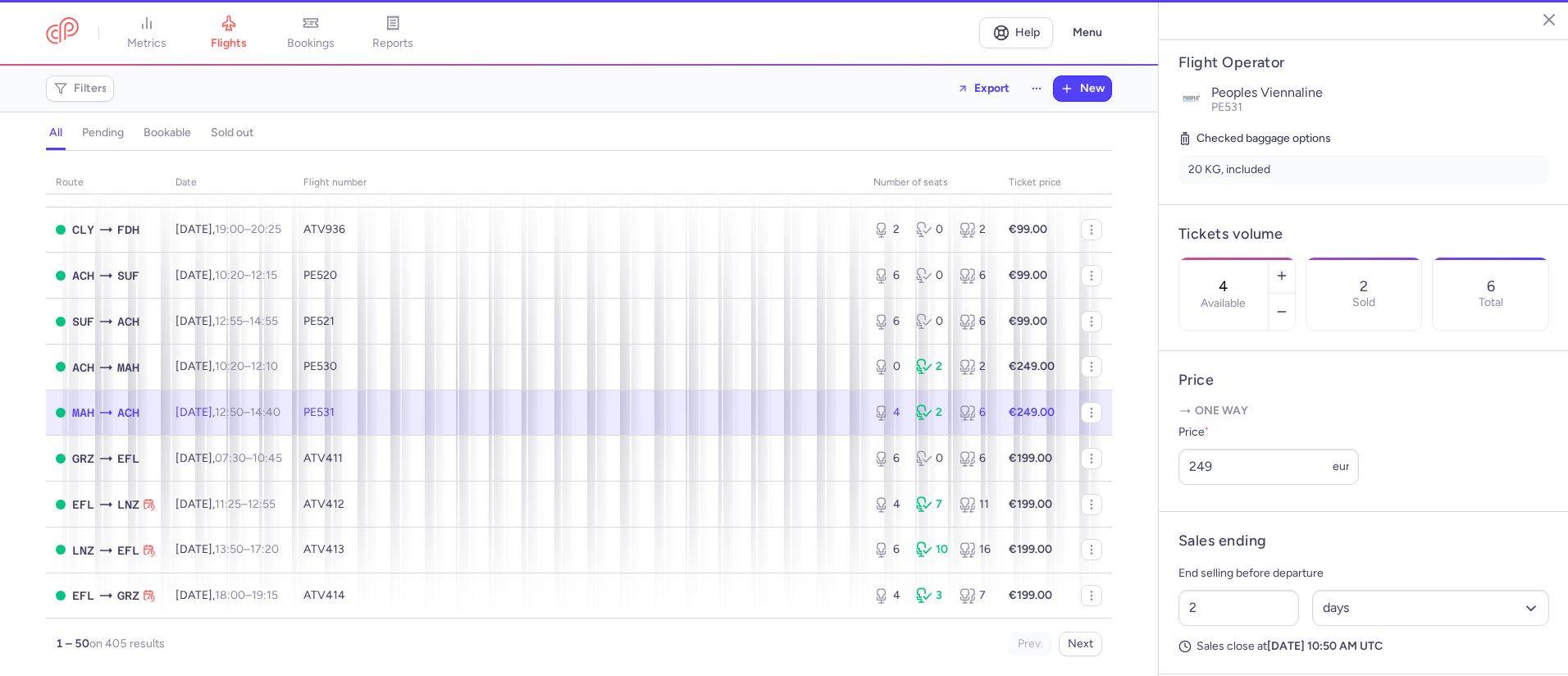 scroll, scrollTop: 328, scrollLeft: 0, axis: vertical 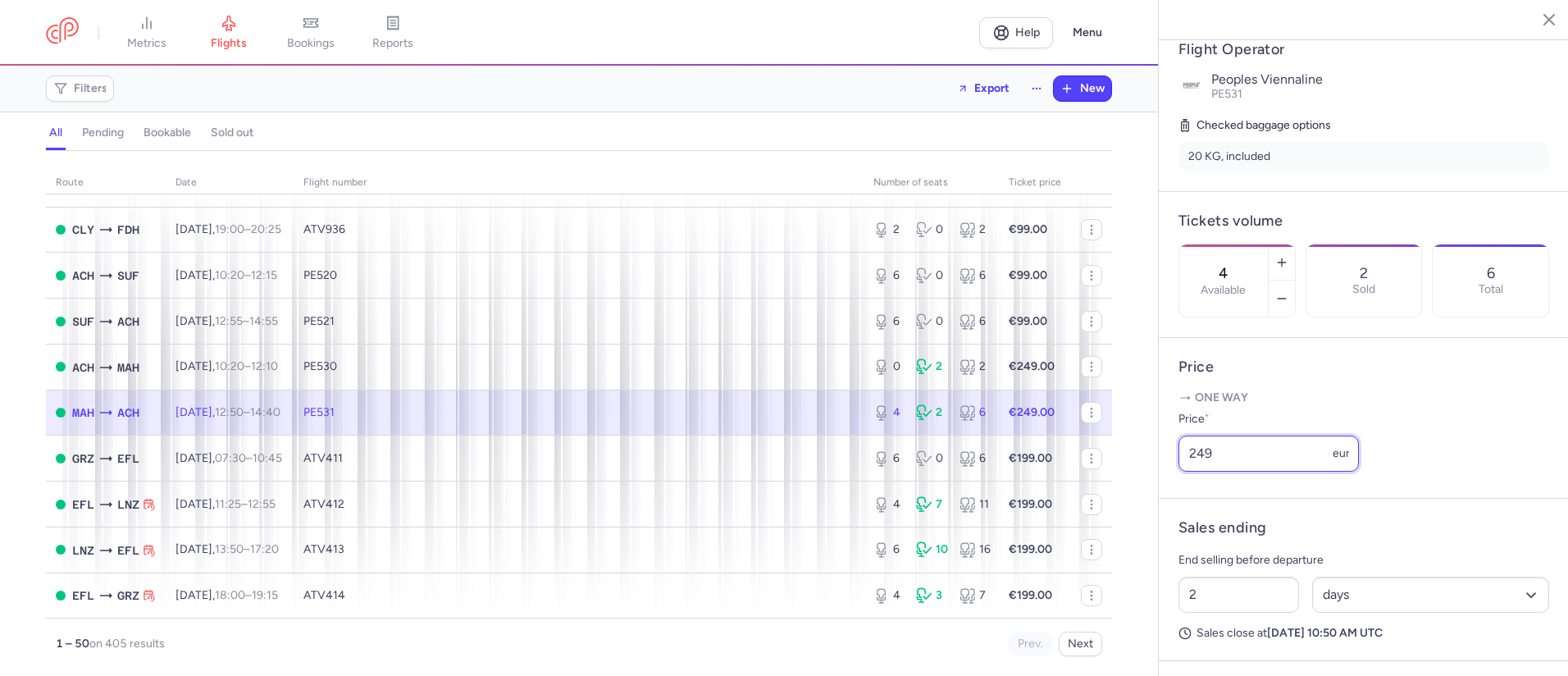 drag, startPoint x: 1265, startPoint y: 526, endPoint x: 1143, endPoint y: 518, distance: 122.26201 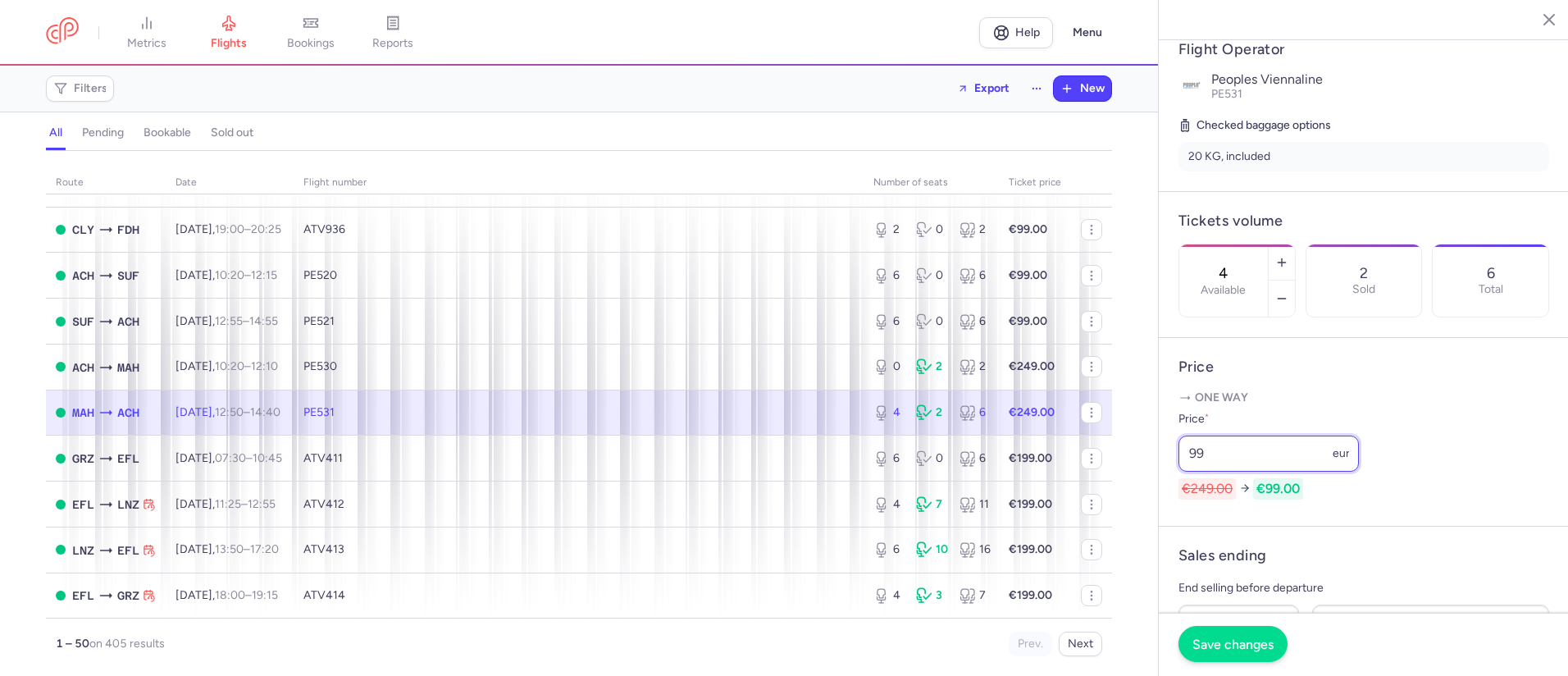 type on "99" 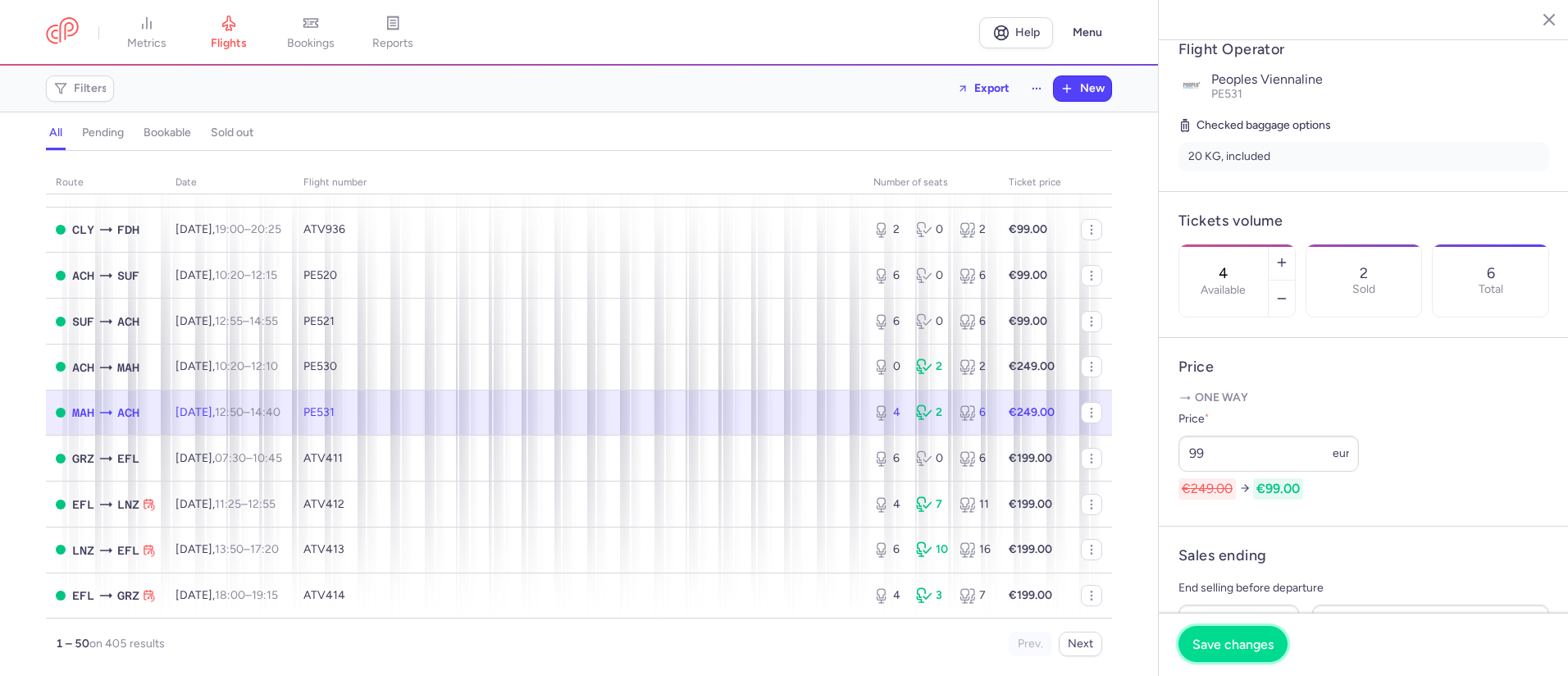 click on "Save changes" at bounding box center (1233, 644) 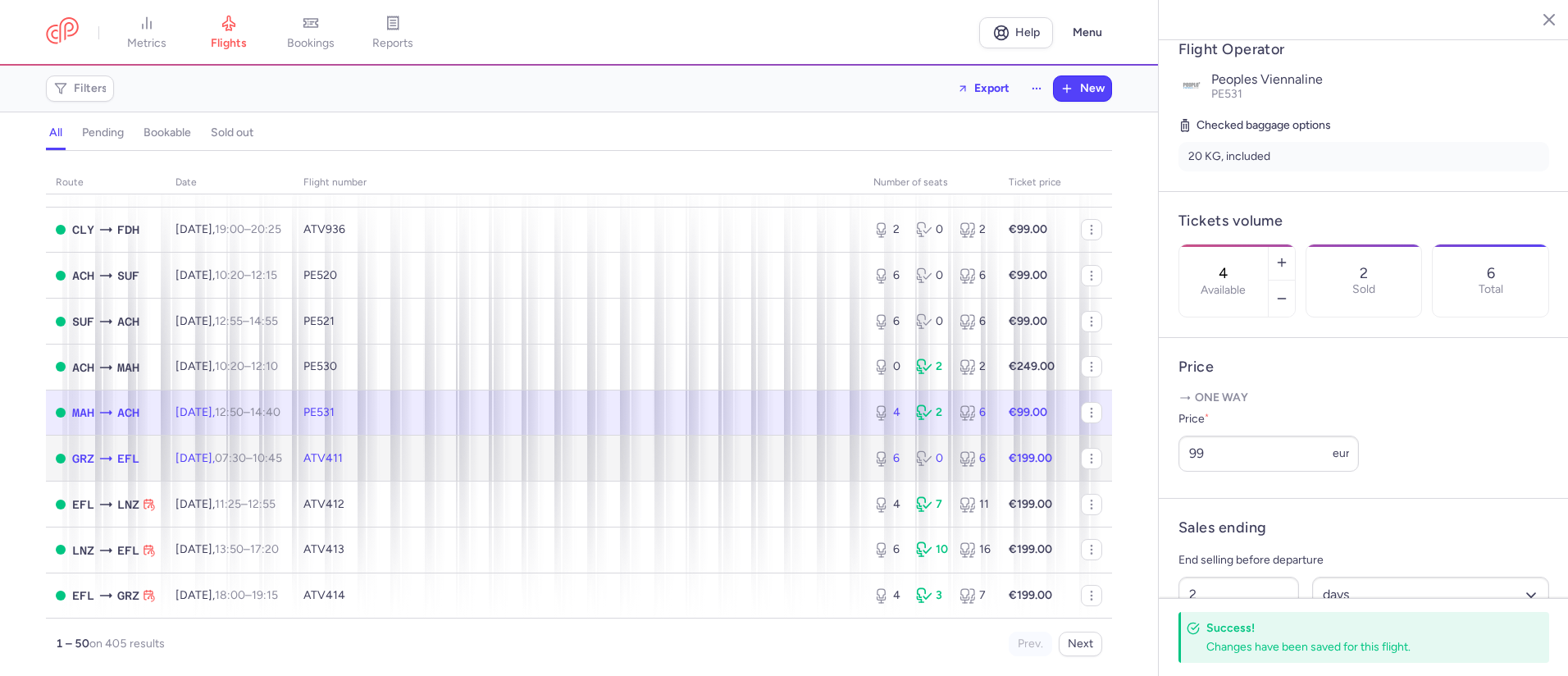 click on "ATV411" 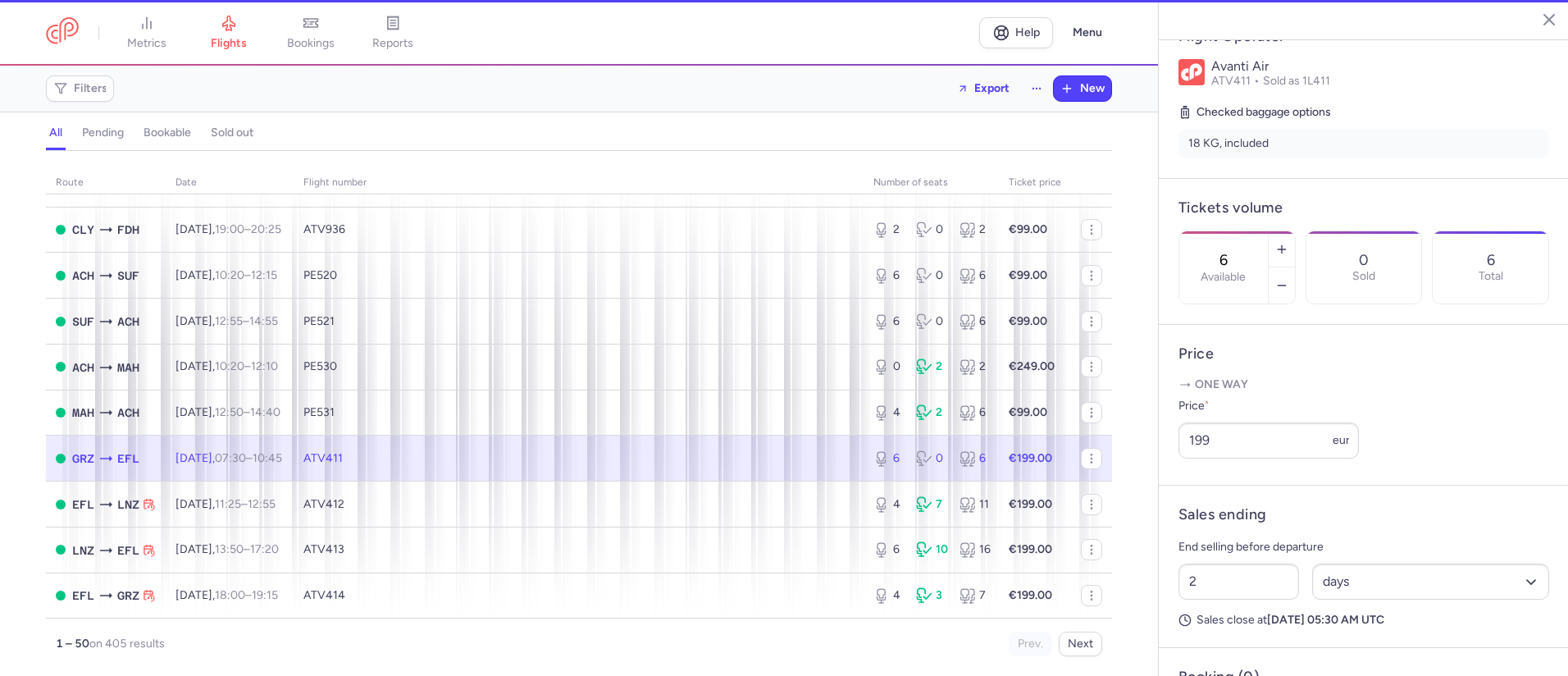 scroll, scrollTop: 315, scrollLeft: 0, axis: vertical 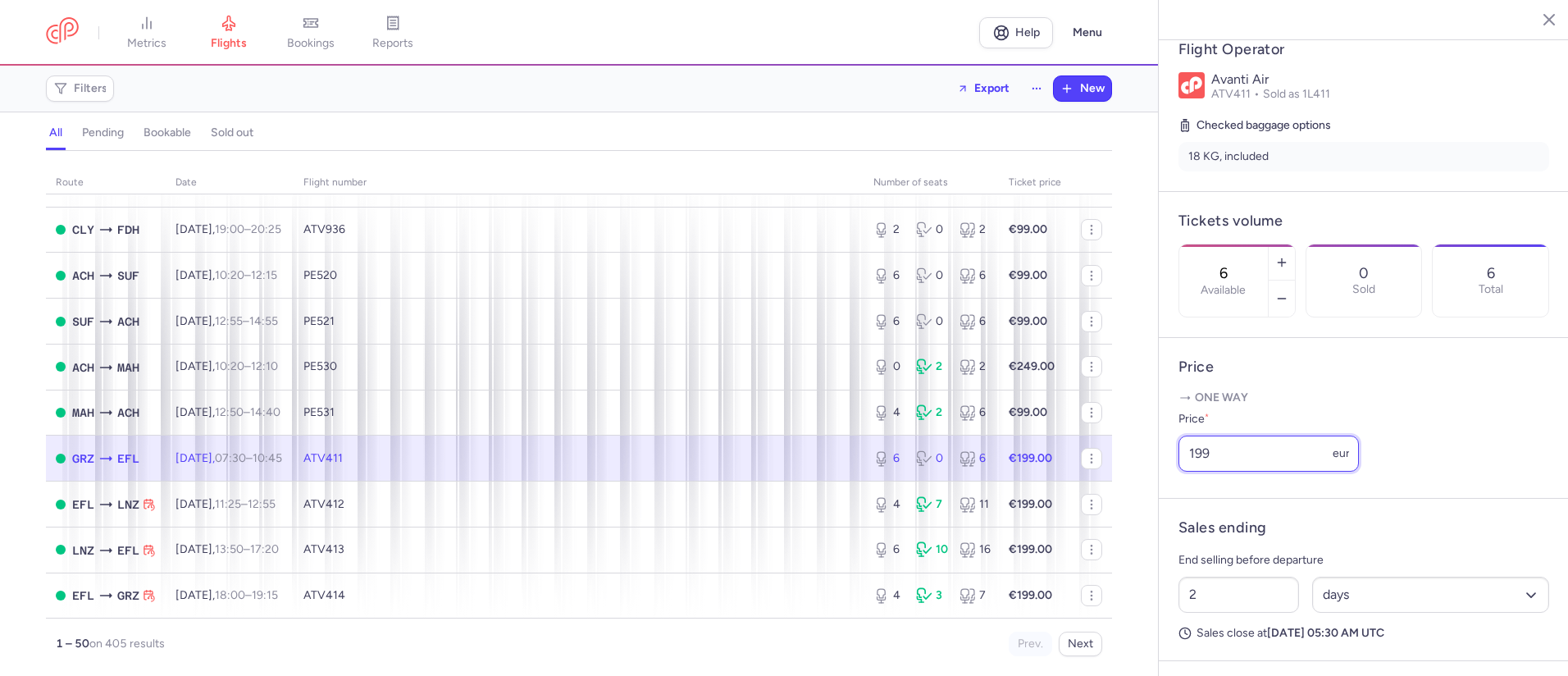 drag, startPoint x: 1230, startPoint y: 490, endPoint x: 1144, endPoint y: 498, distance: 86.37129 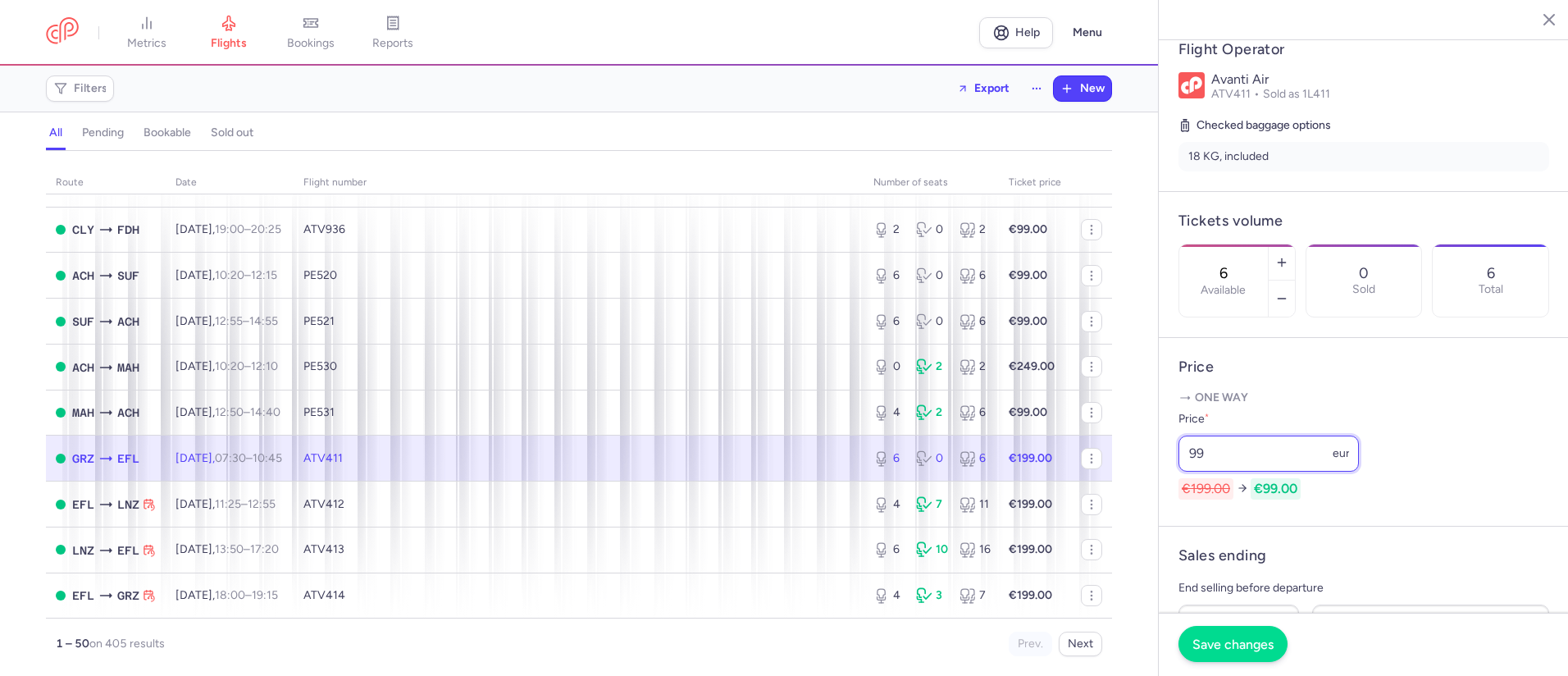 type on "99" 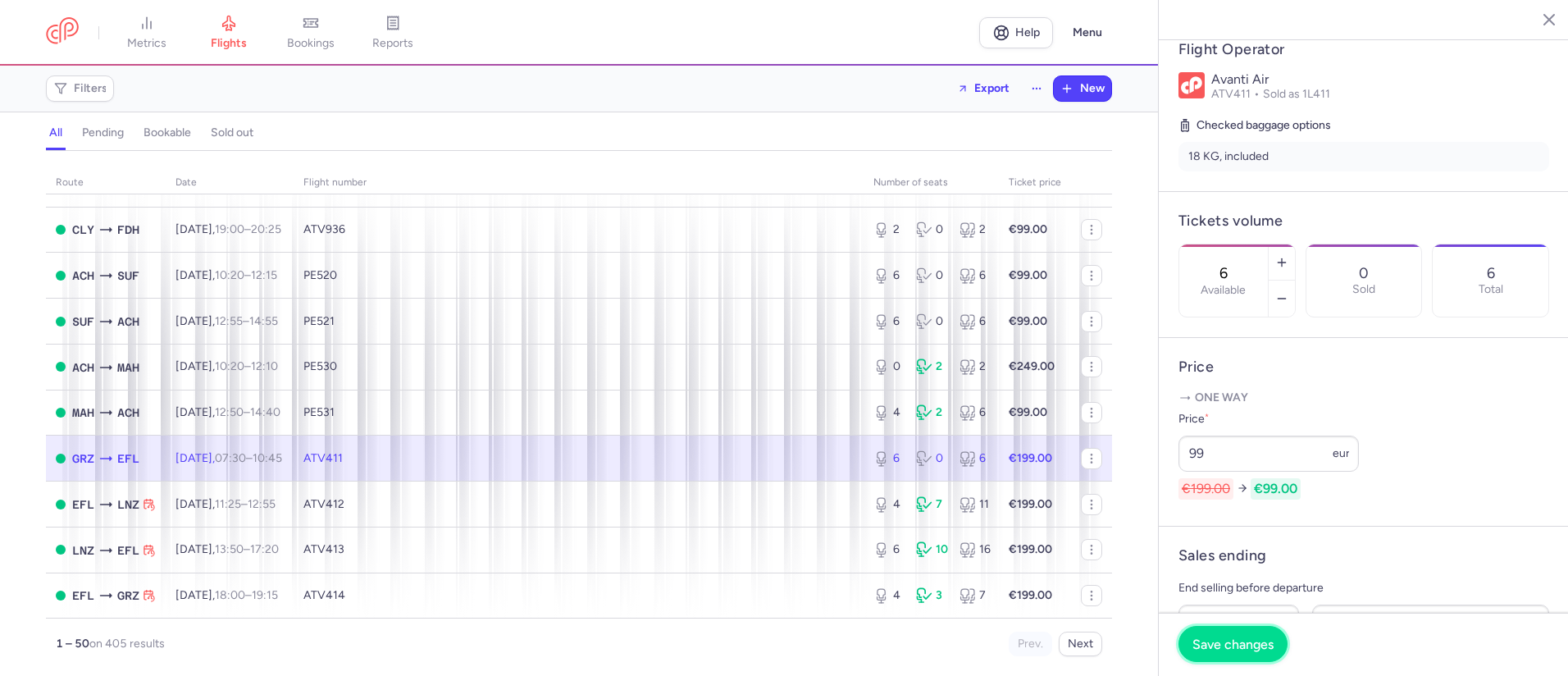 click on "Save changes" at bounding box center [1233, 644] 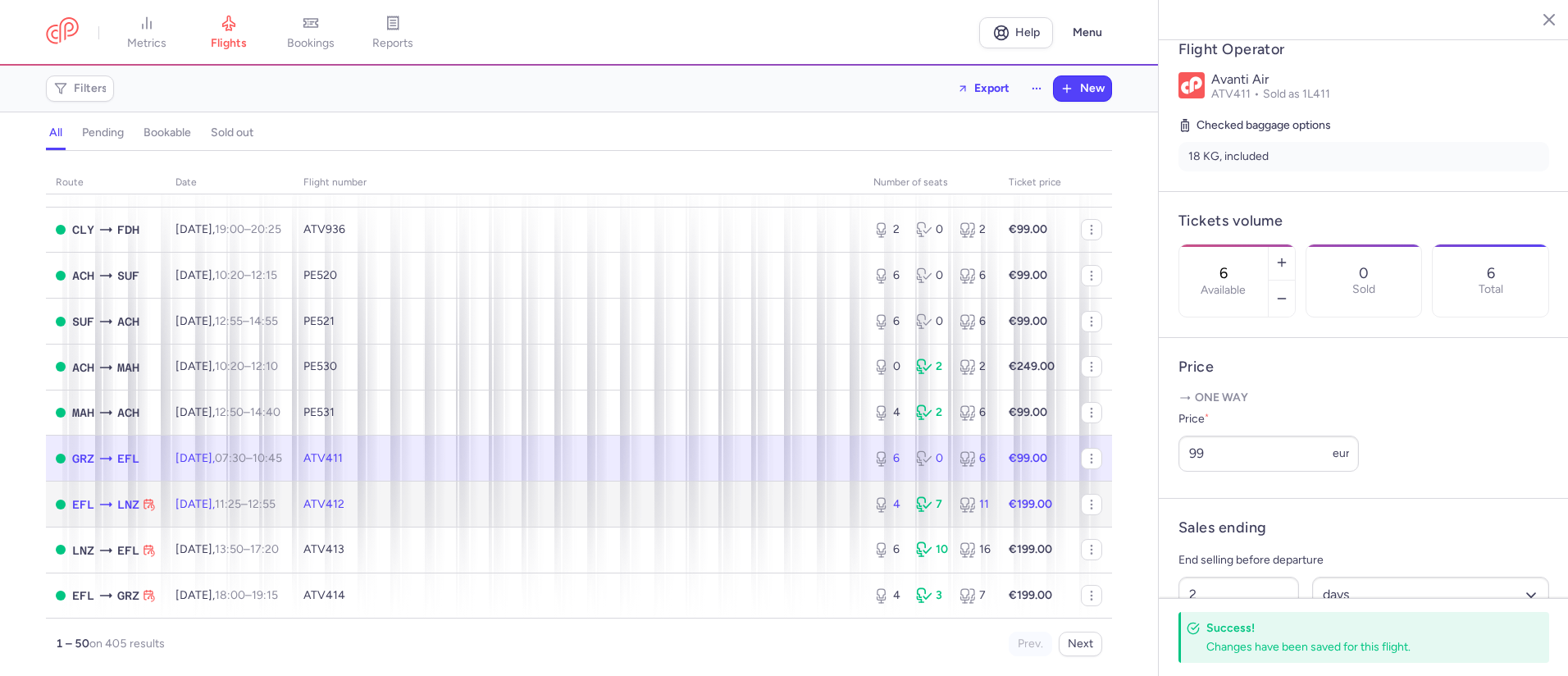 click on "ATV412" 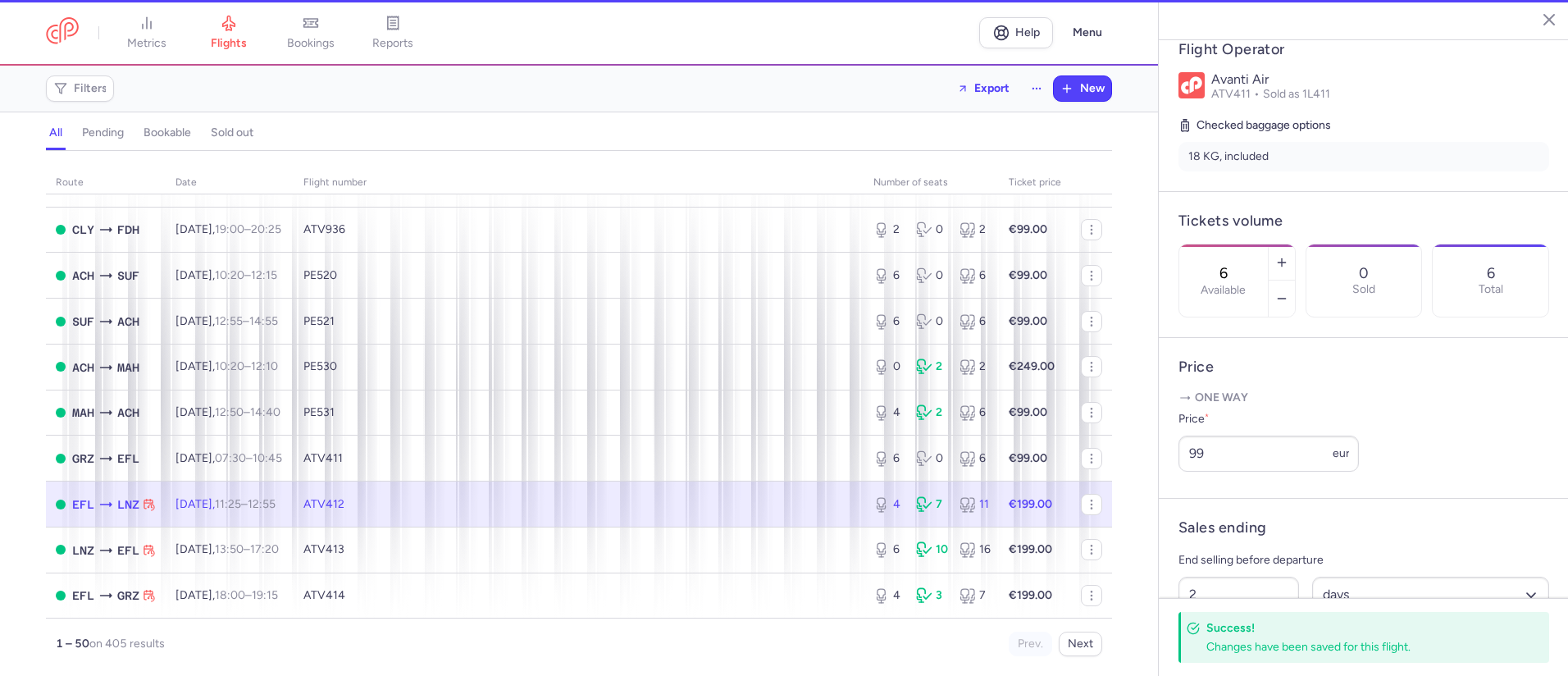 type on "4" 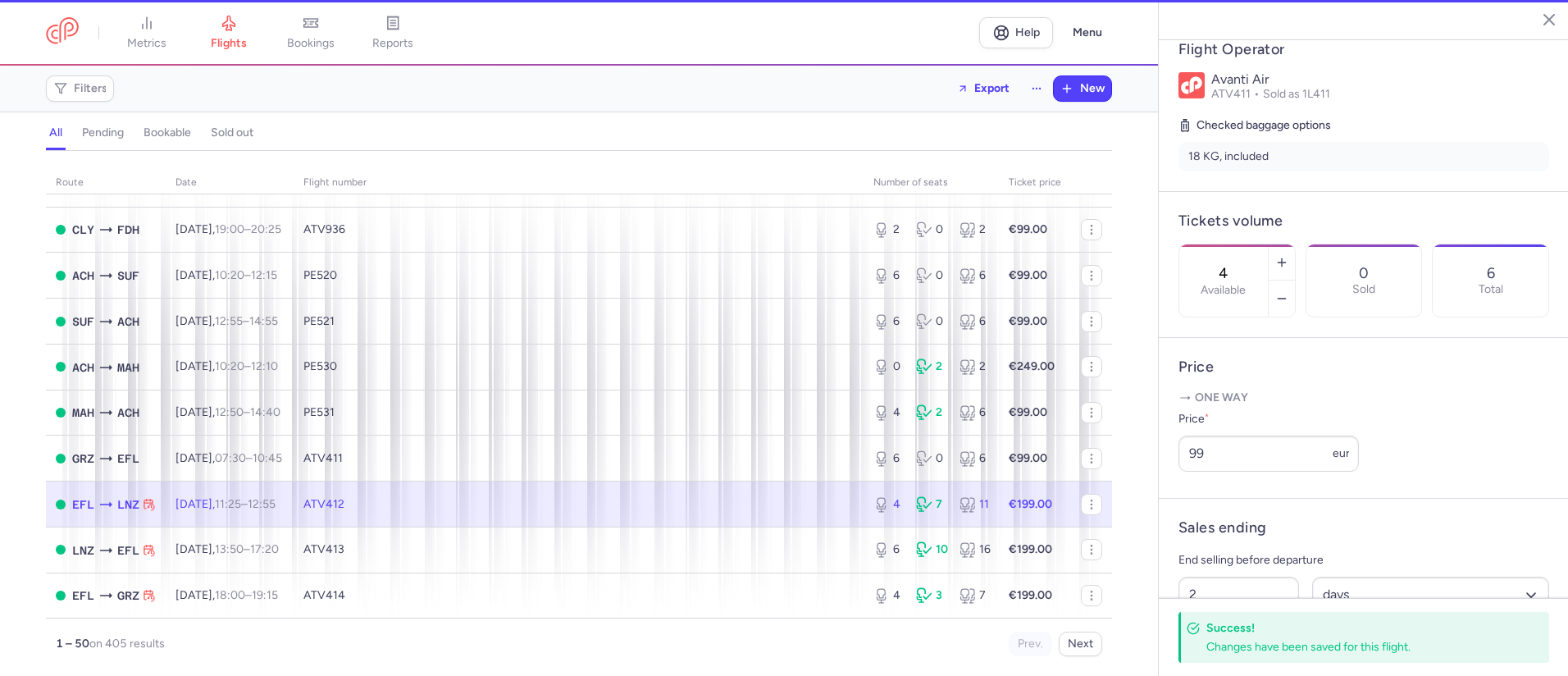 scroll, scrollTop: 328, scrollLeft: 0, axis: vertical 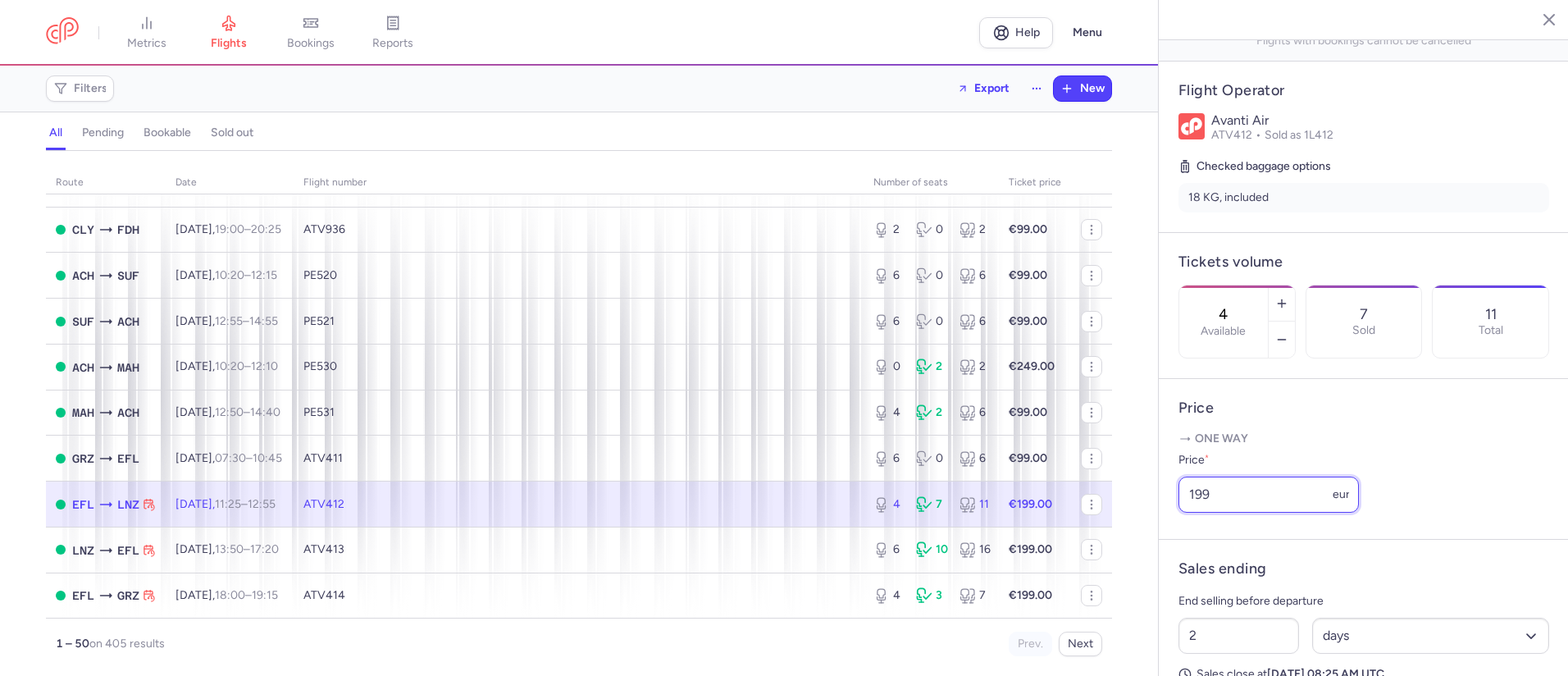drag, startPoint x: 1228, startPoint y: 496, endPoint x: 1111, endPoint y: 501, distance: 117.10679 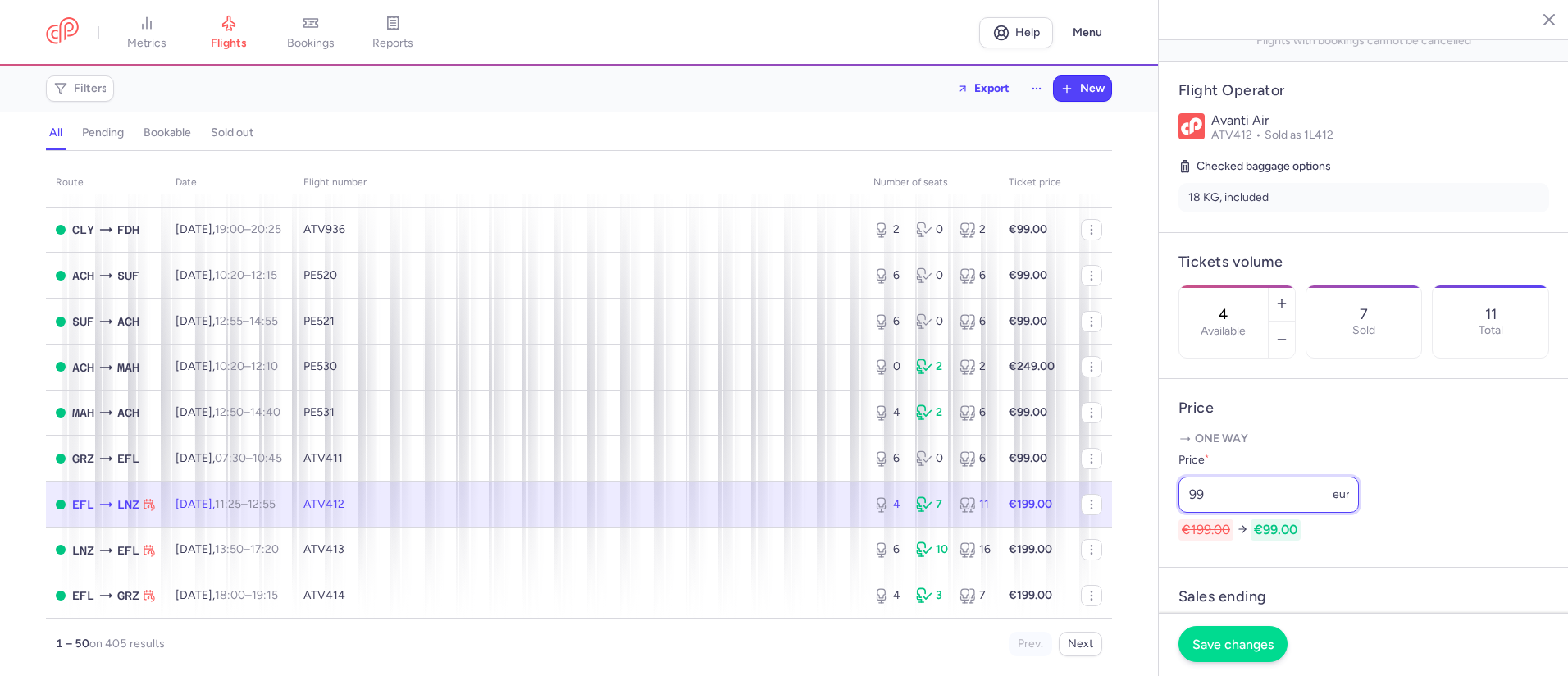 type on "99" 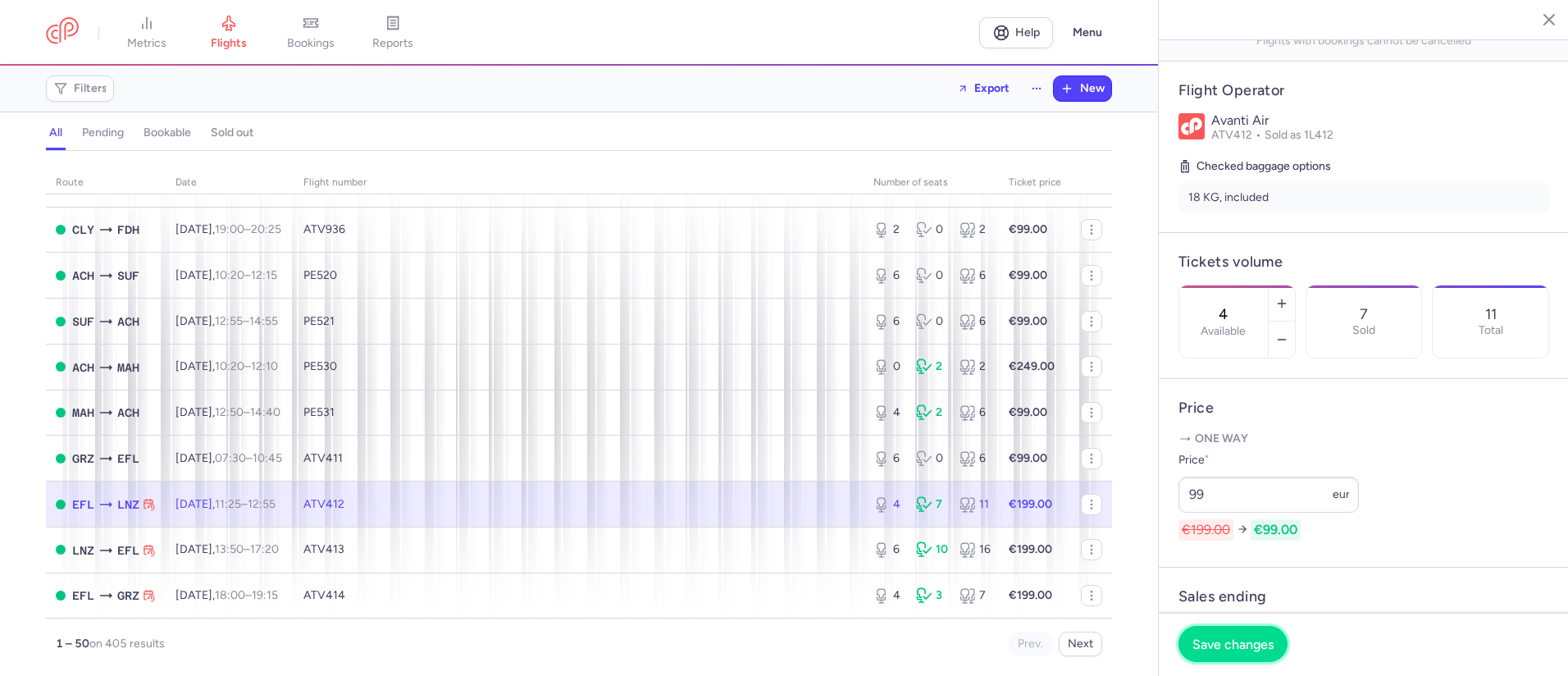 click on "Save changes" at bounding box center (1233, 644) 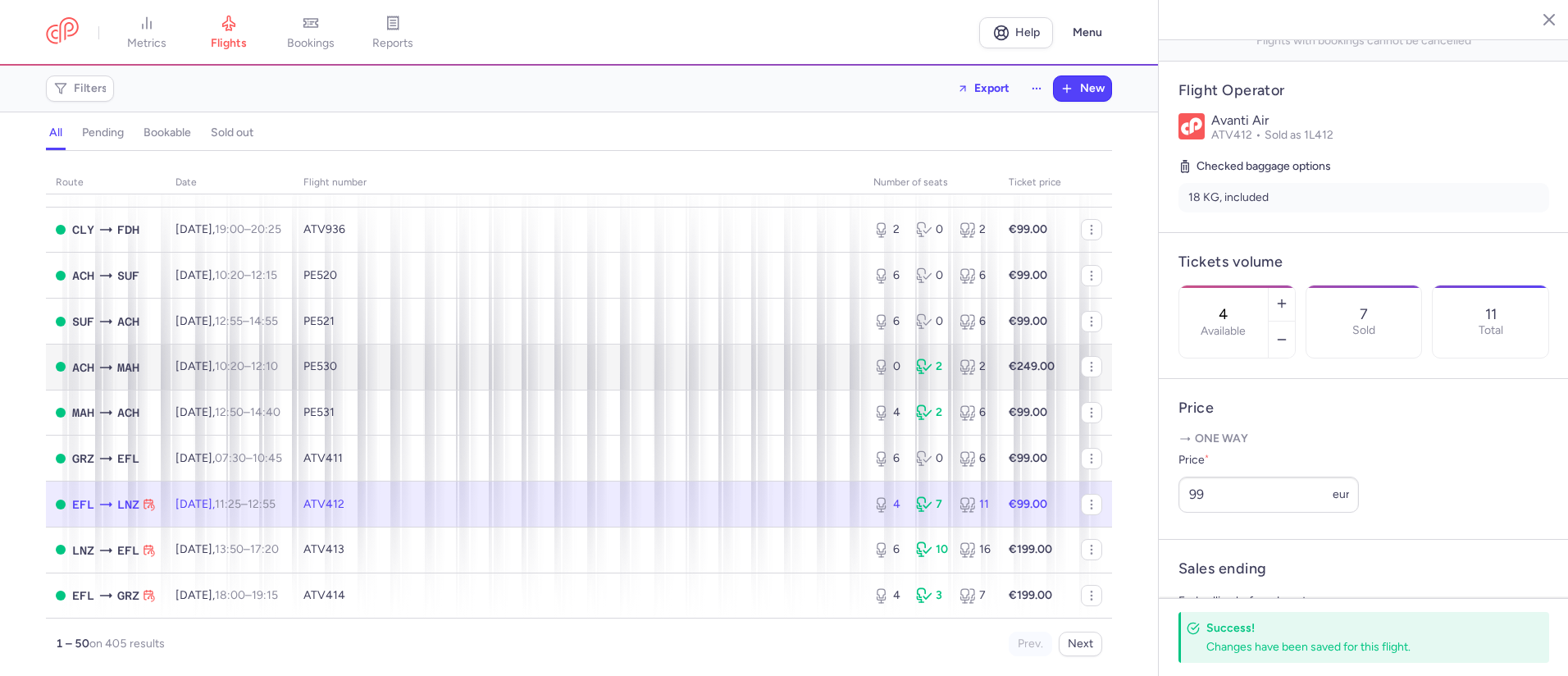 scroll, scrollTop: 1313, scrollLeft: 0, axis: vertical 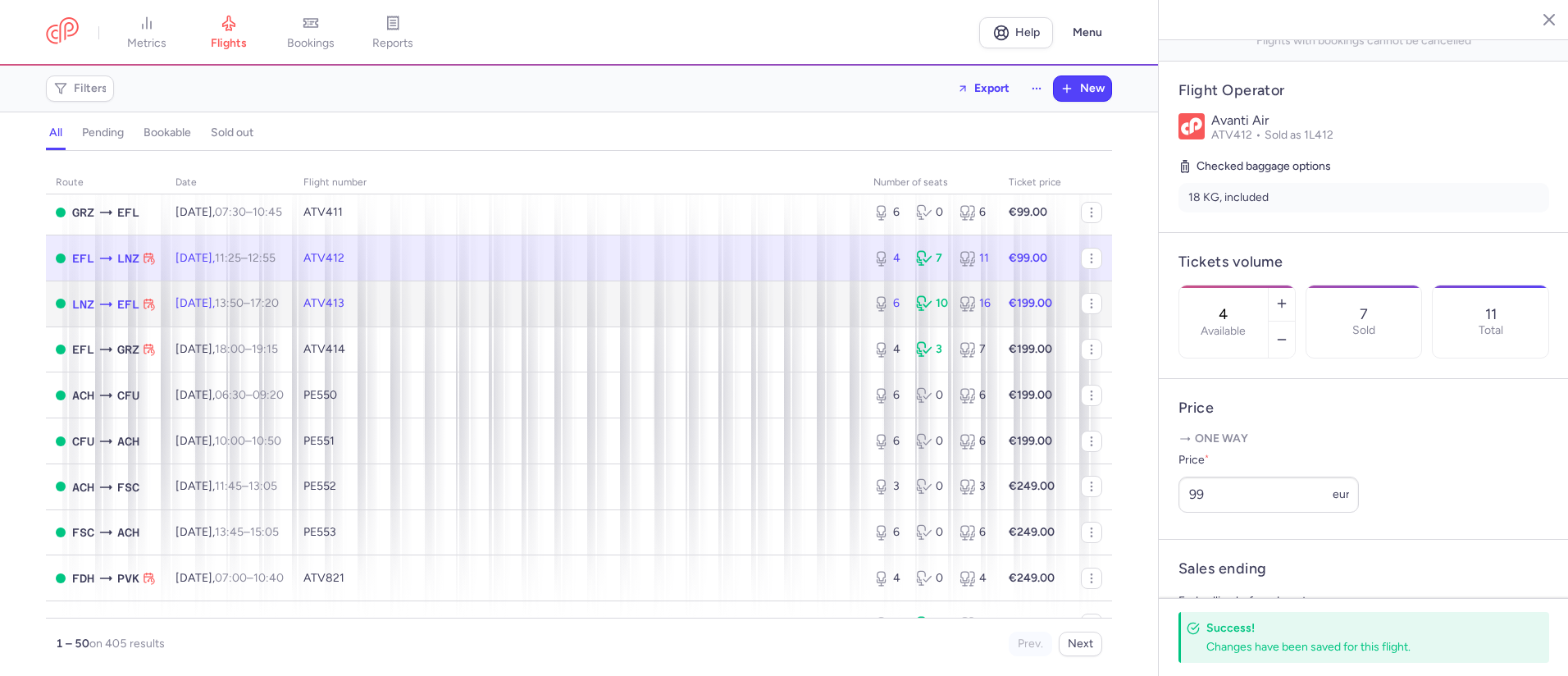 click on "ATV413" 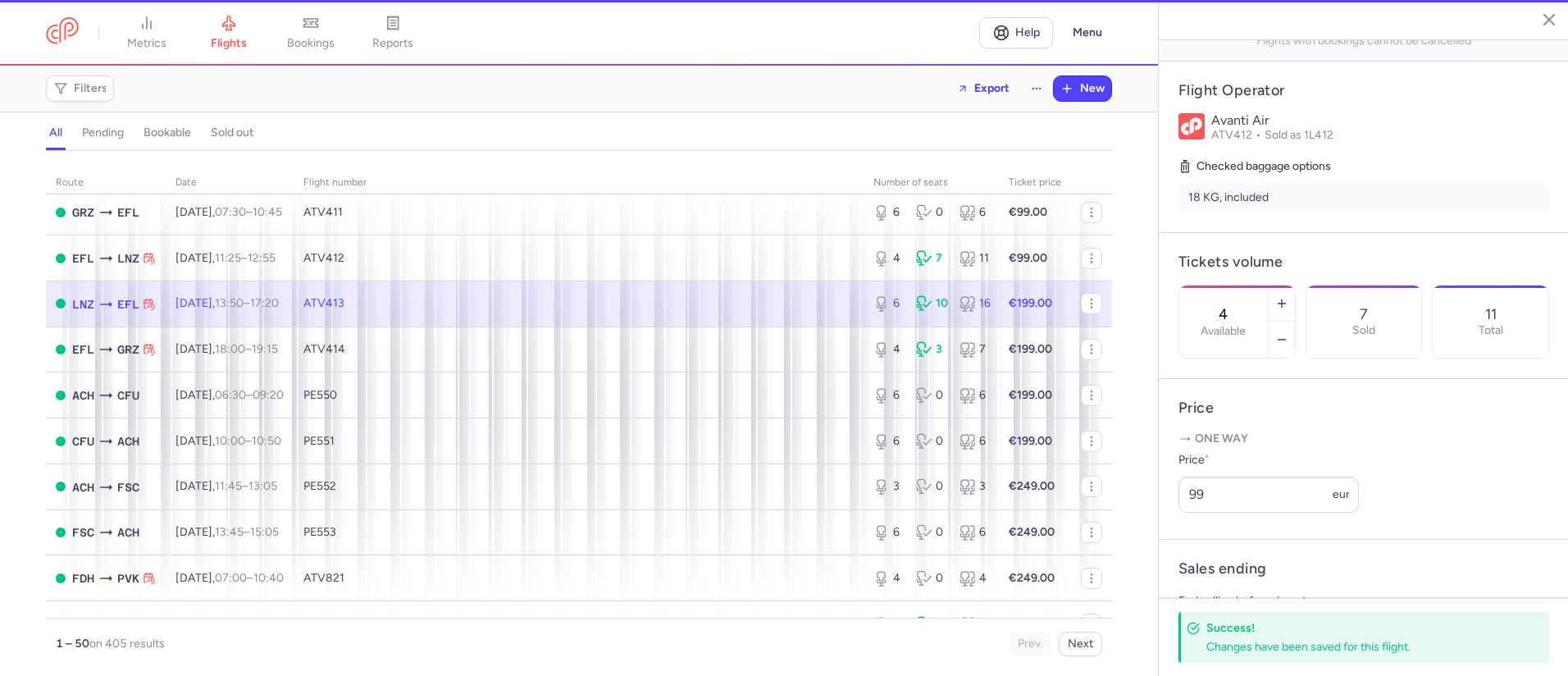 type on "6" 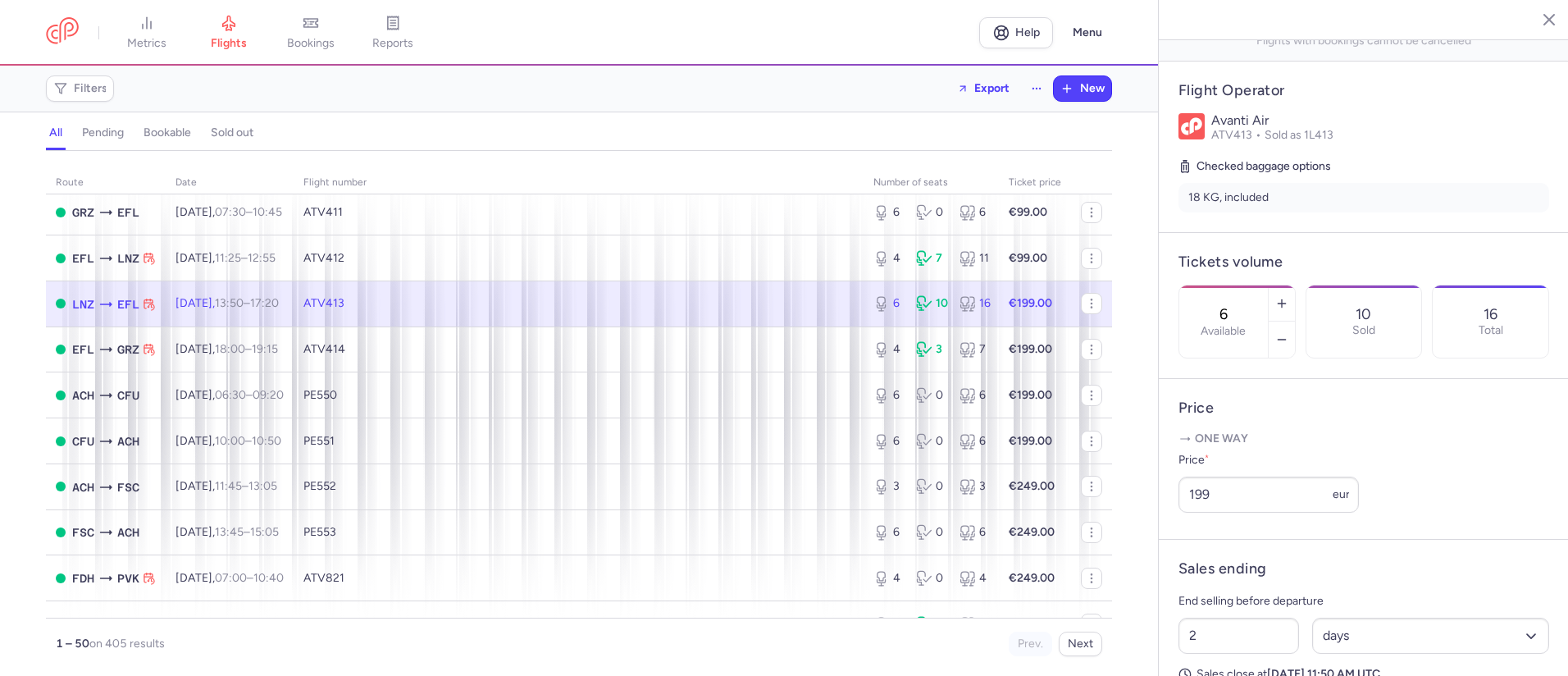click on "ATV413" 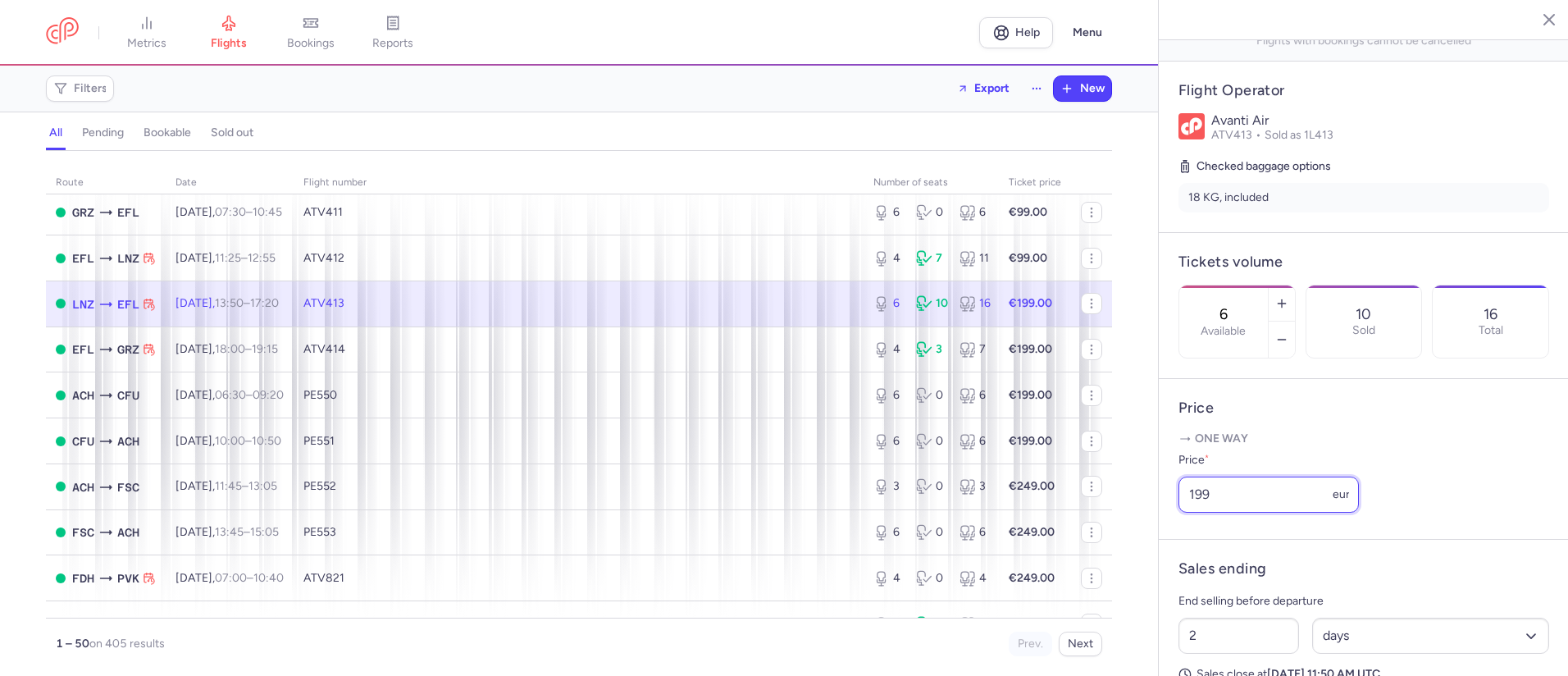 drag, startPoint x: 1275, startPoint y: 491, endPoint x: 1172, endPoint y: 491, distance: 103 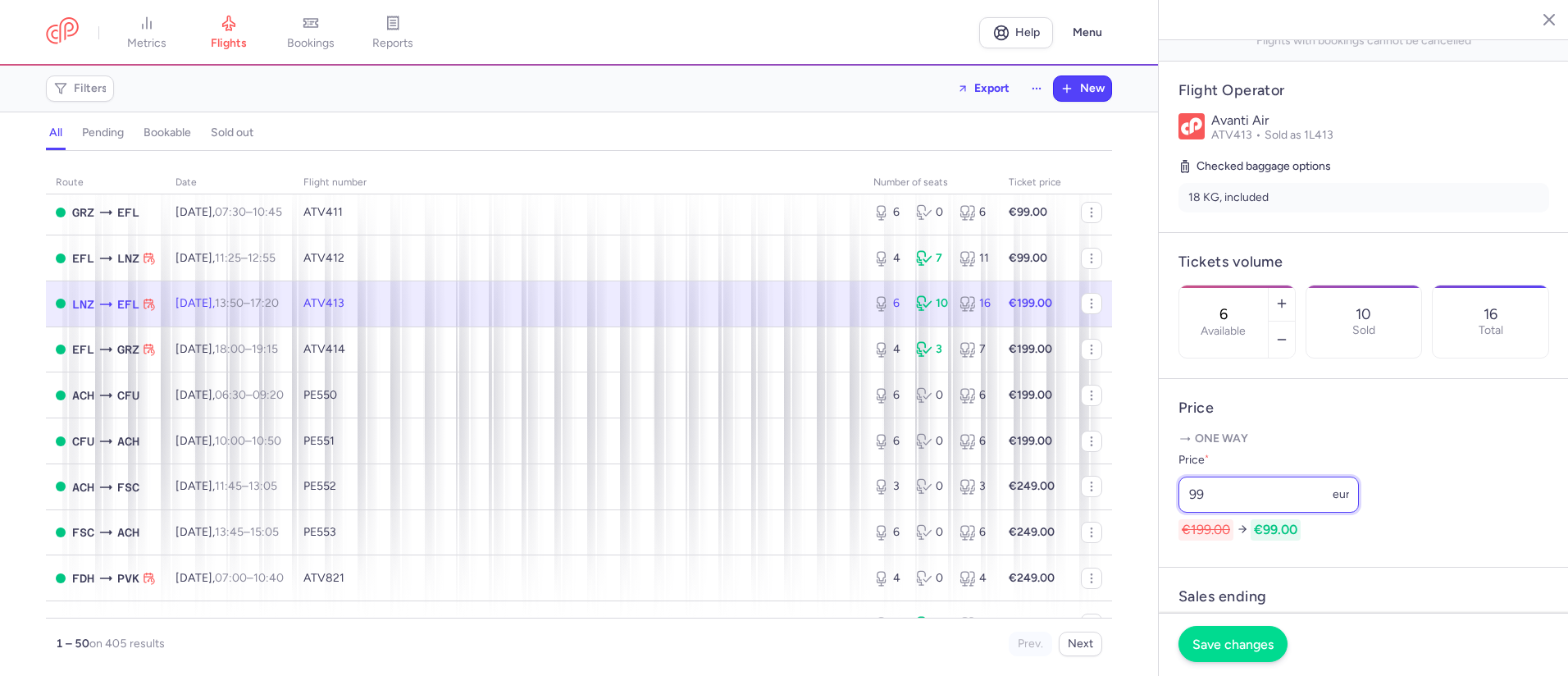 type on "99" 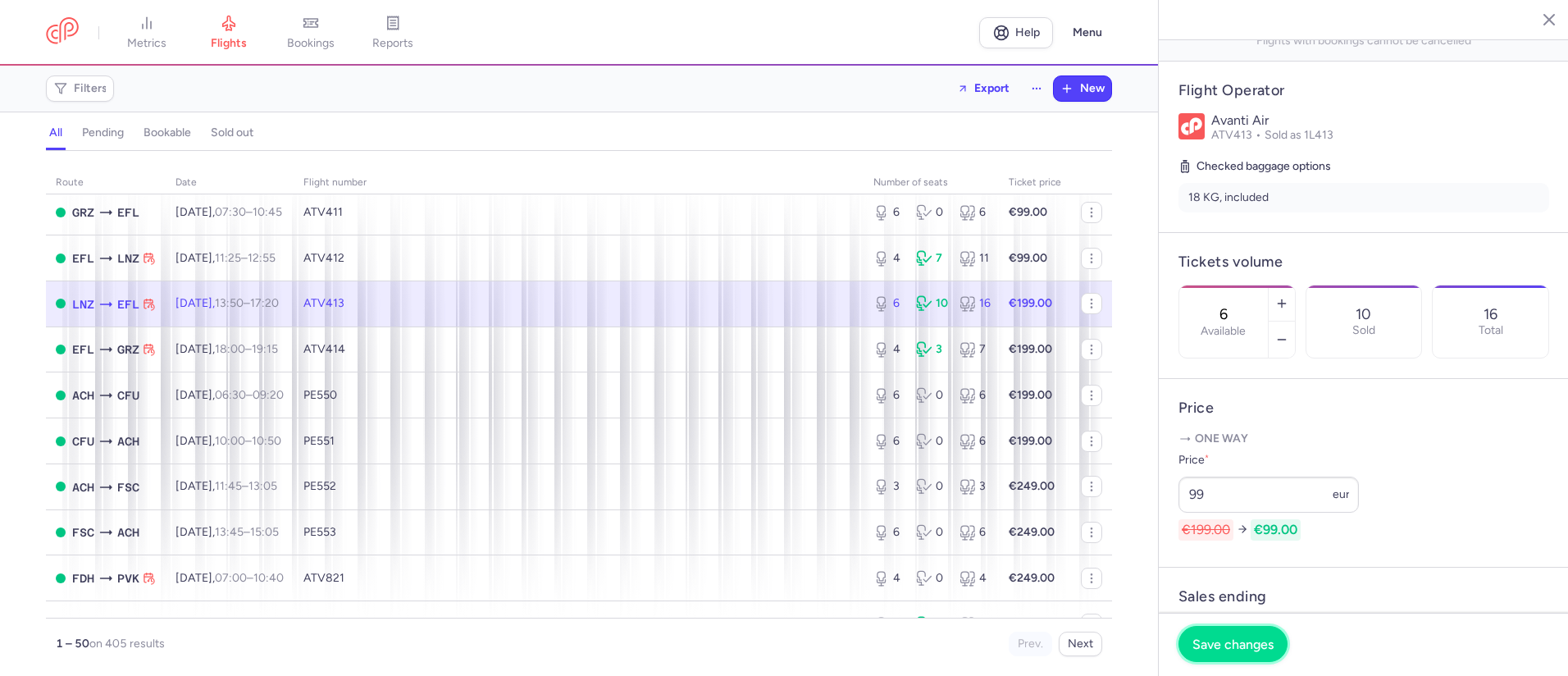 click on "Save changes" at bounding box center (1233, 644) 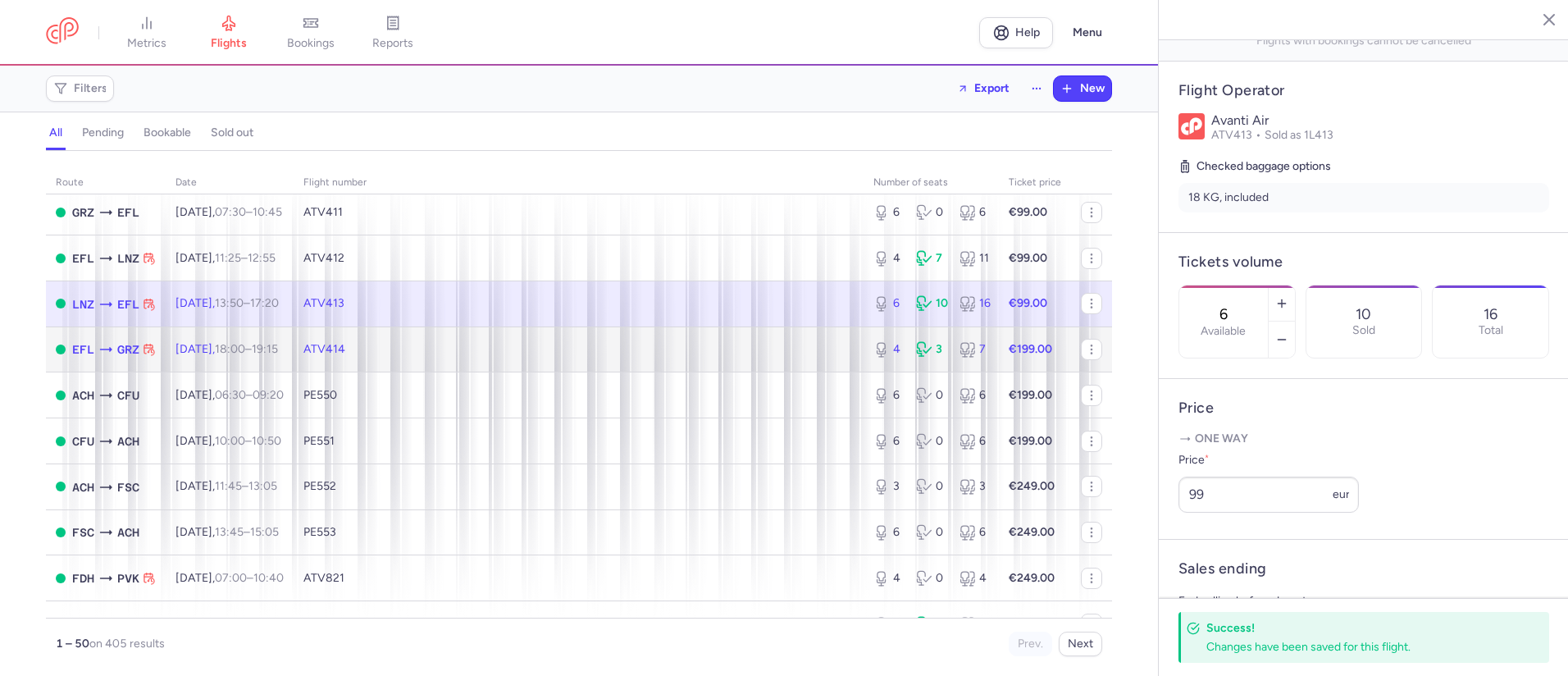 click on "ATV414" 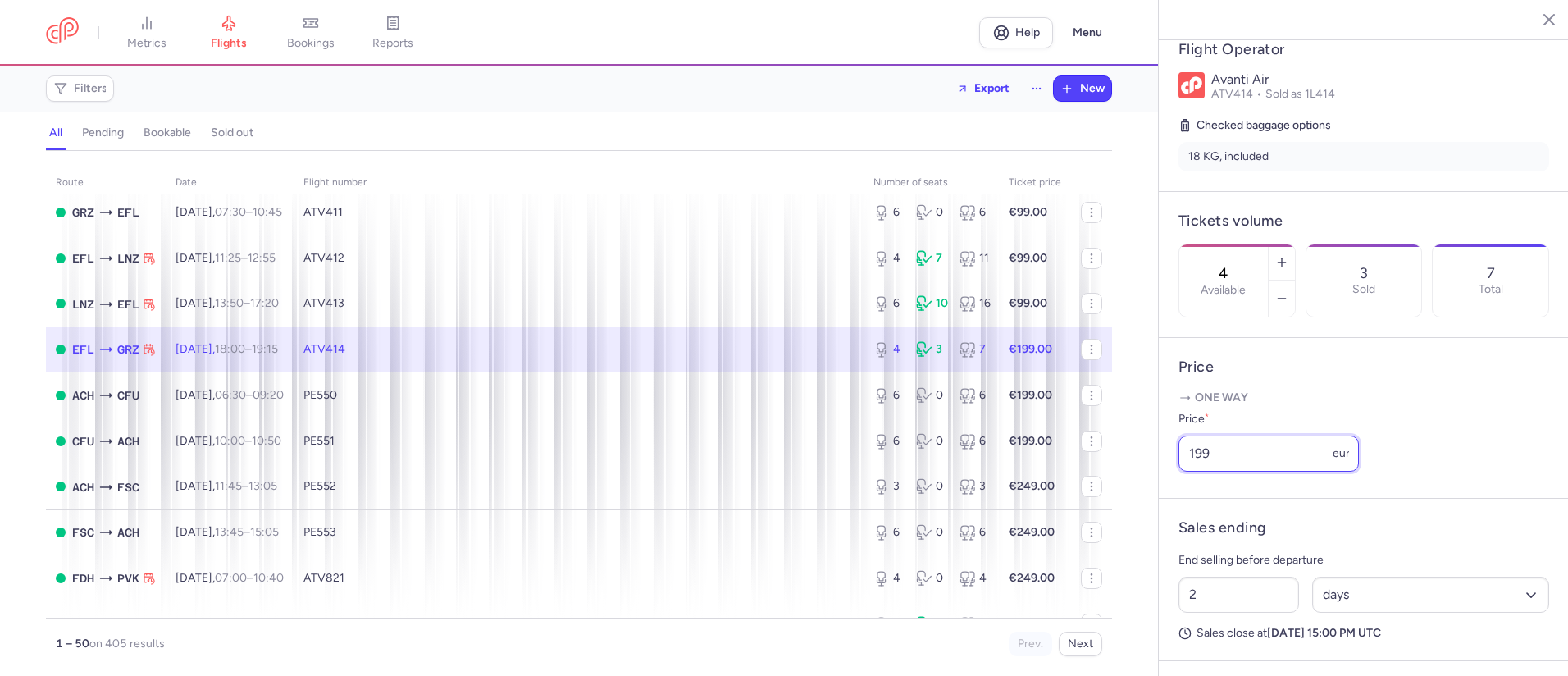 drag, startPoint x: 1229, startPoint y: 498, endPoint x: 1151, endPoint y: 500, distance: 78.02564 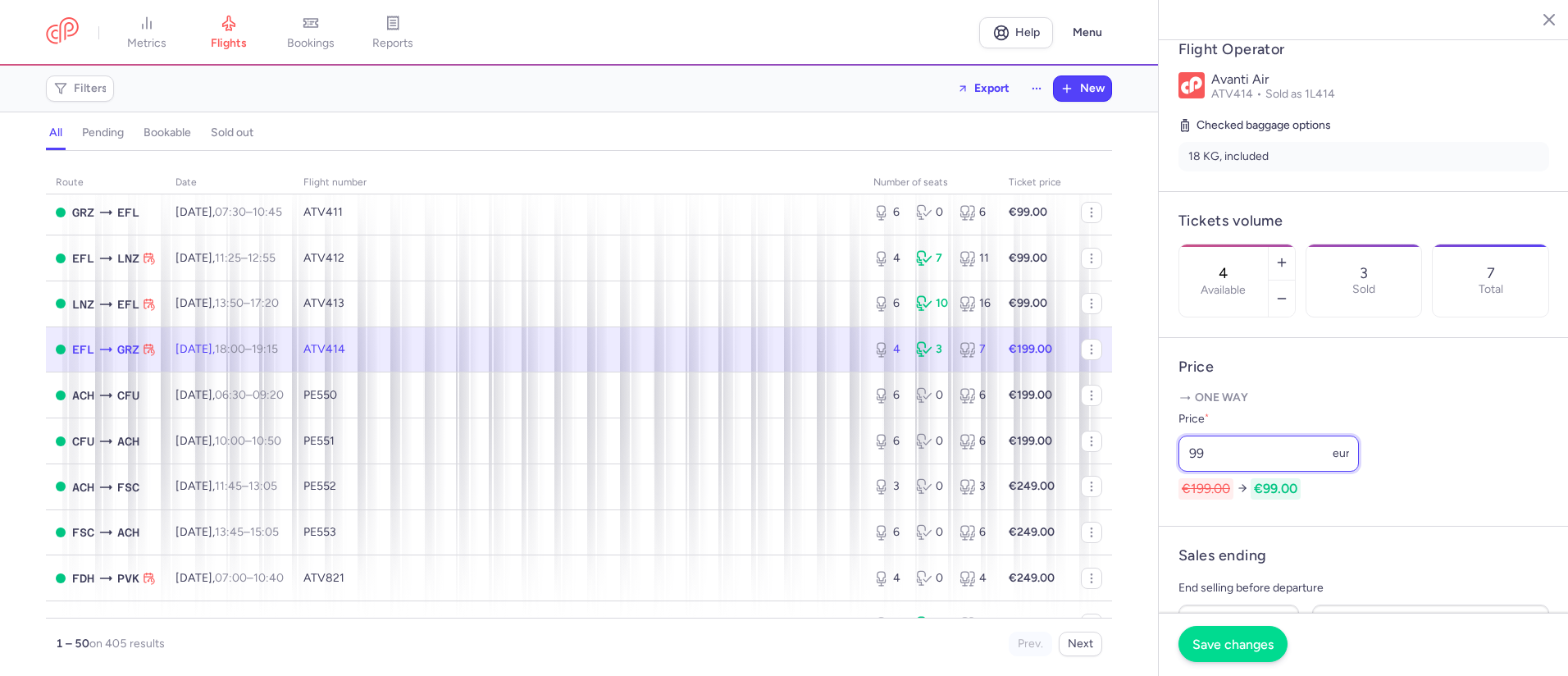 type on "99" 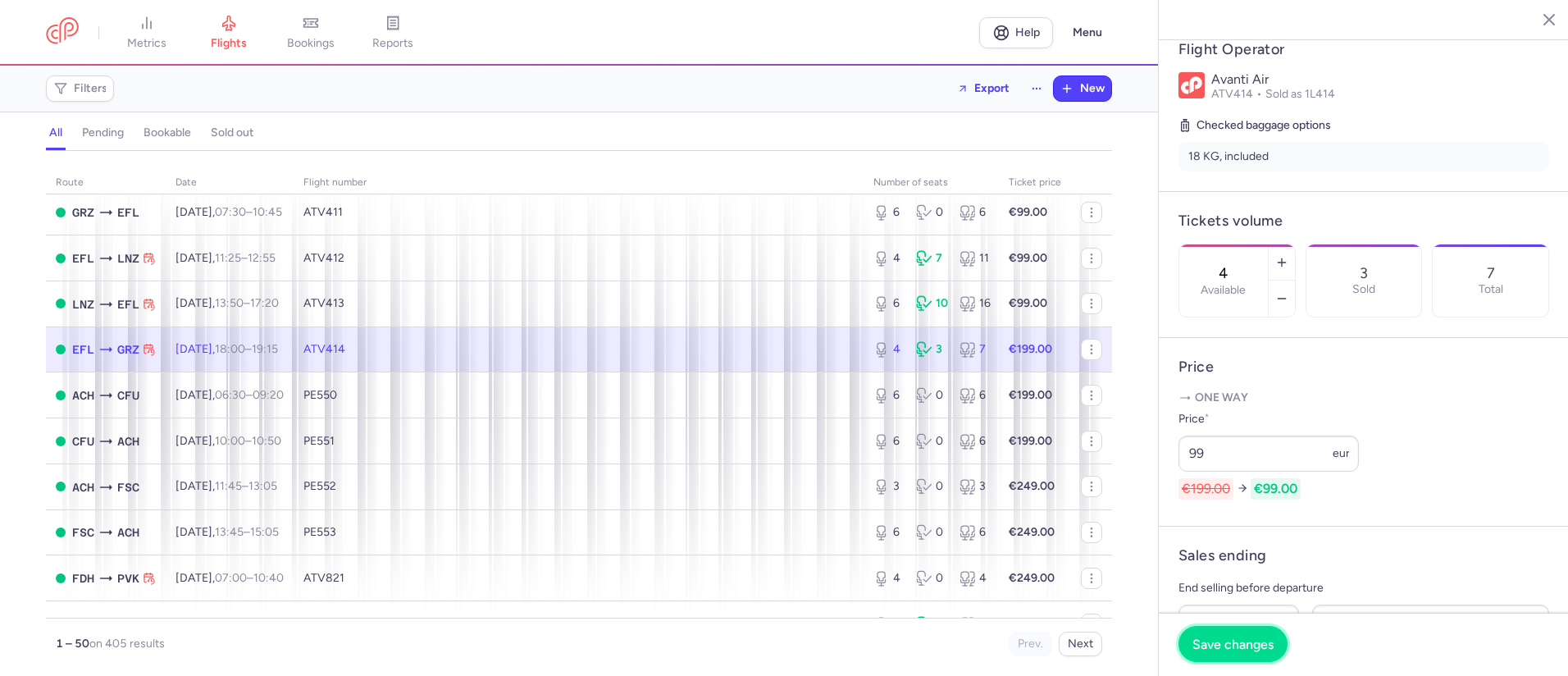 click on "Save changes" at bounding box center (1233, 644) 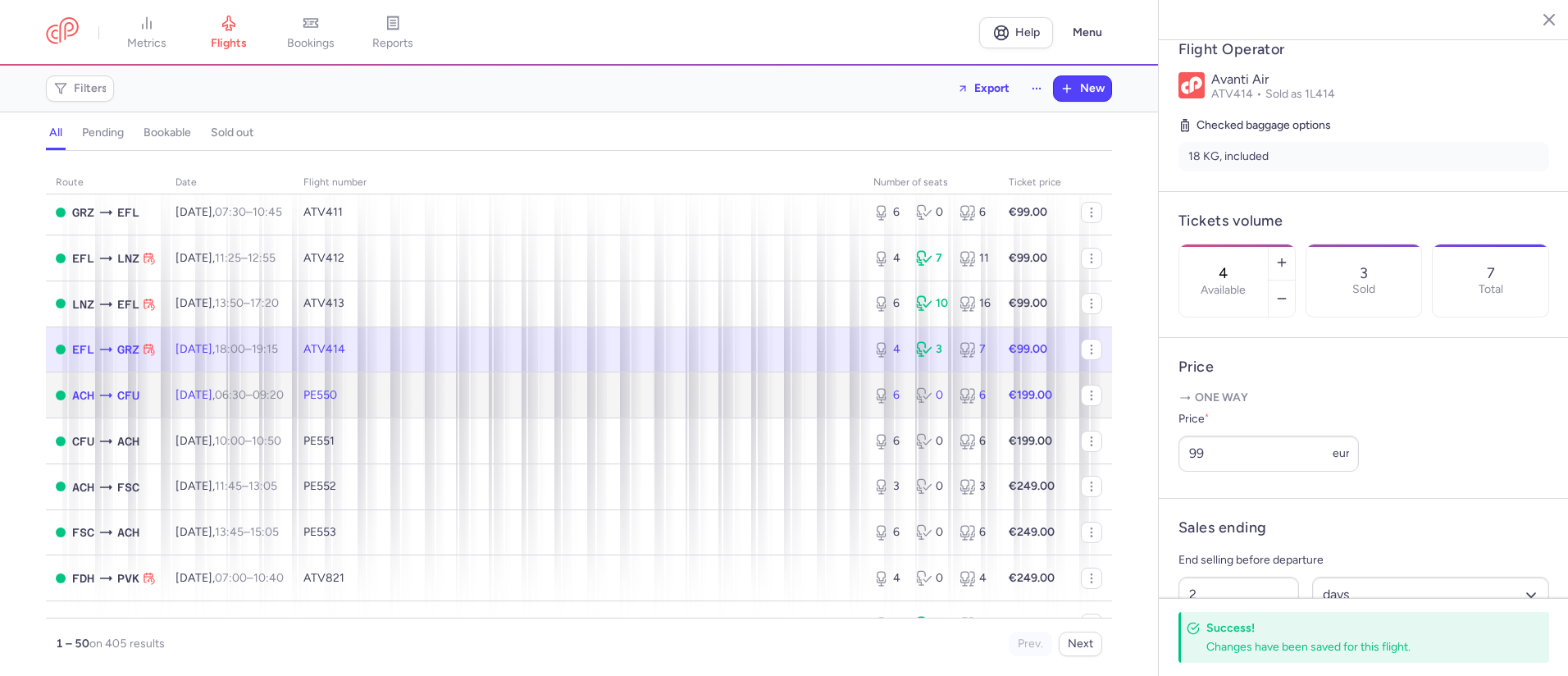 click on "PE550" 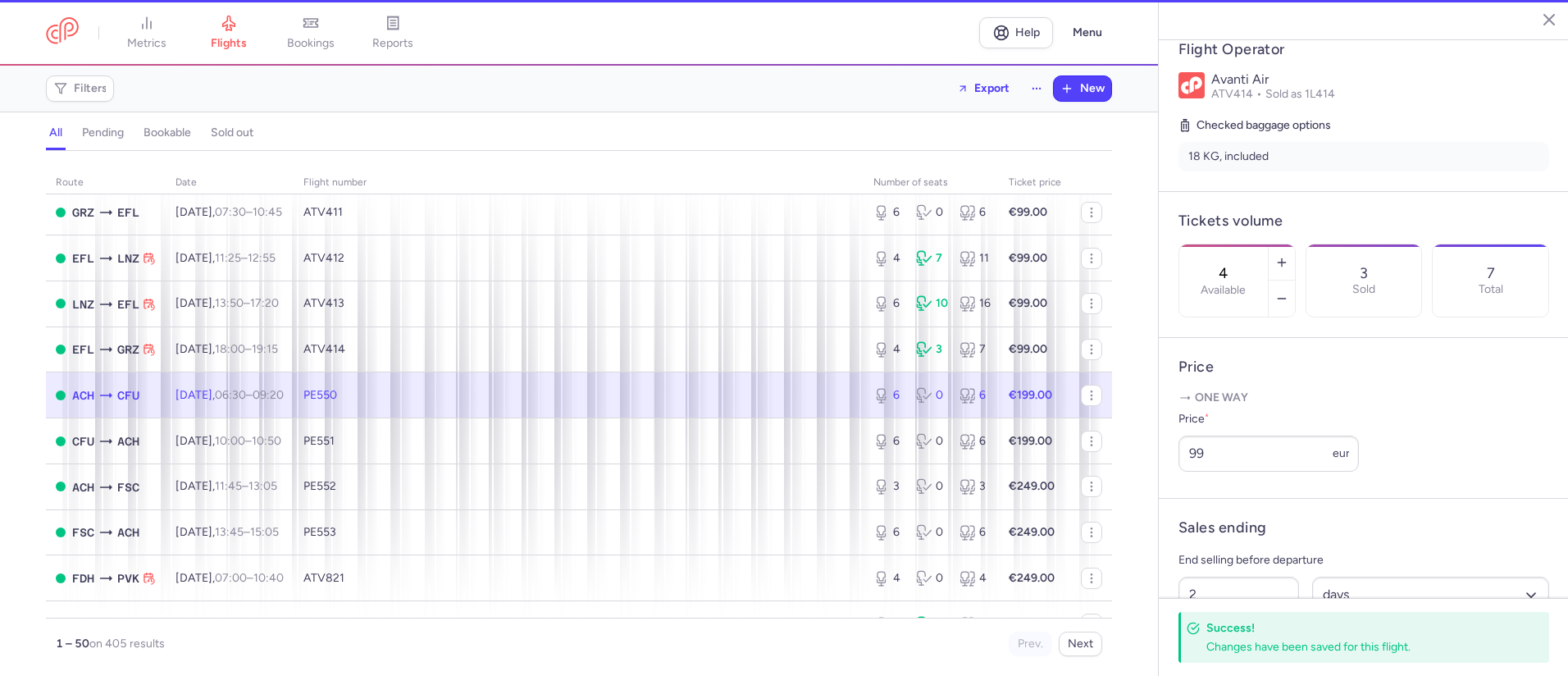 type on "6" 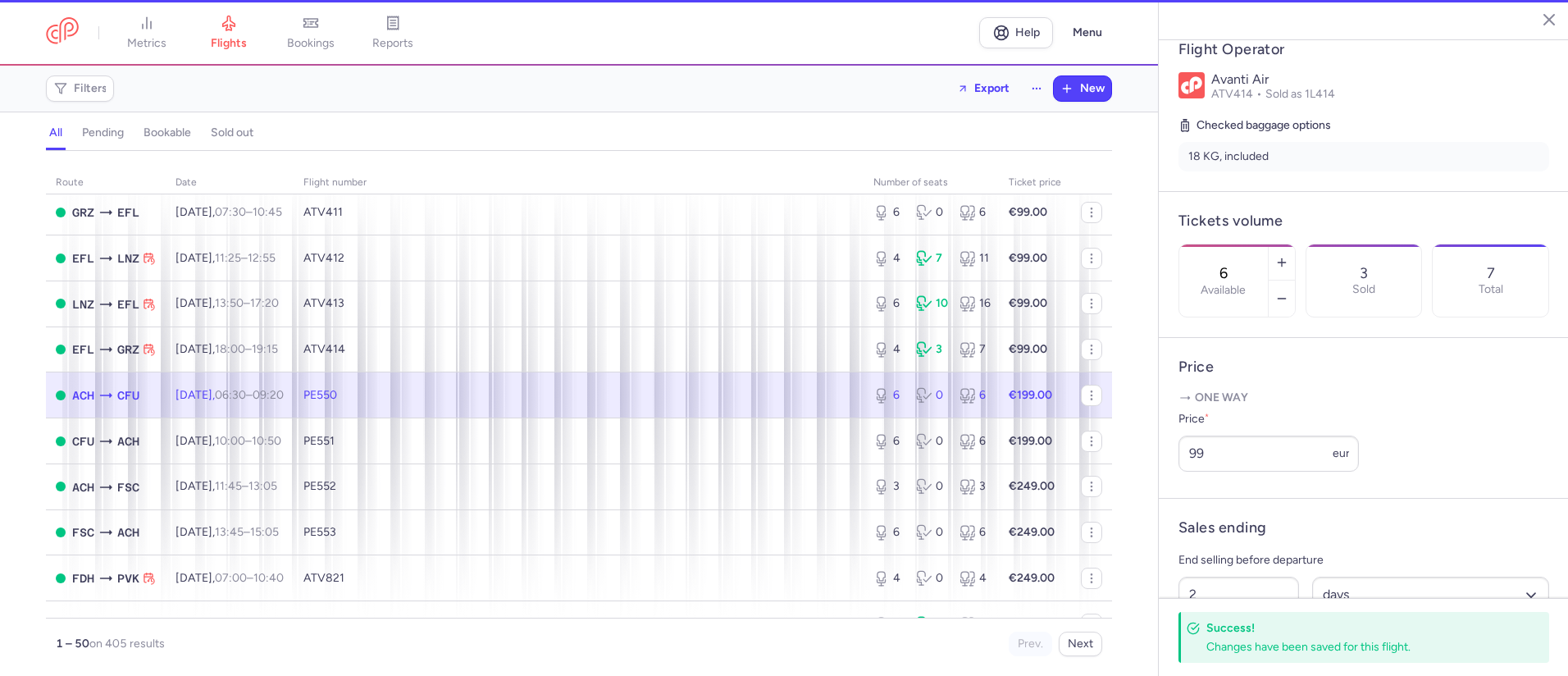 scroll, scrollTop: 315, scrollLeft: 0, axis: vertical 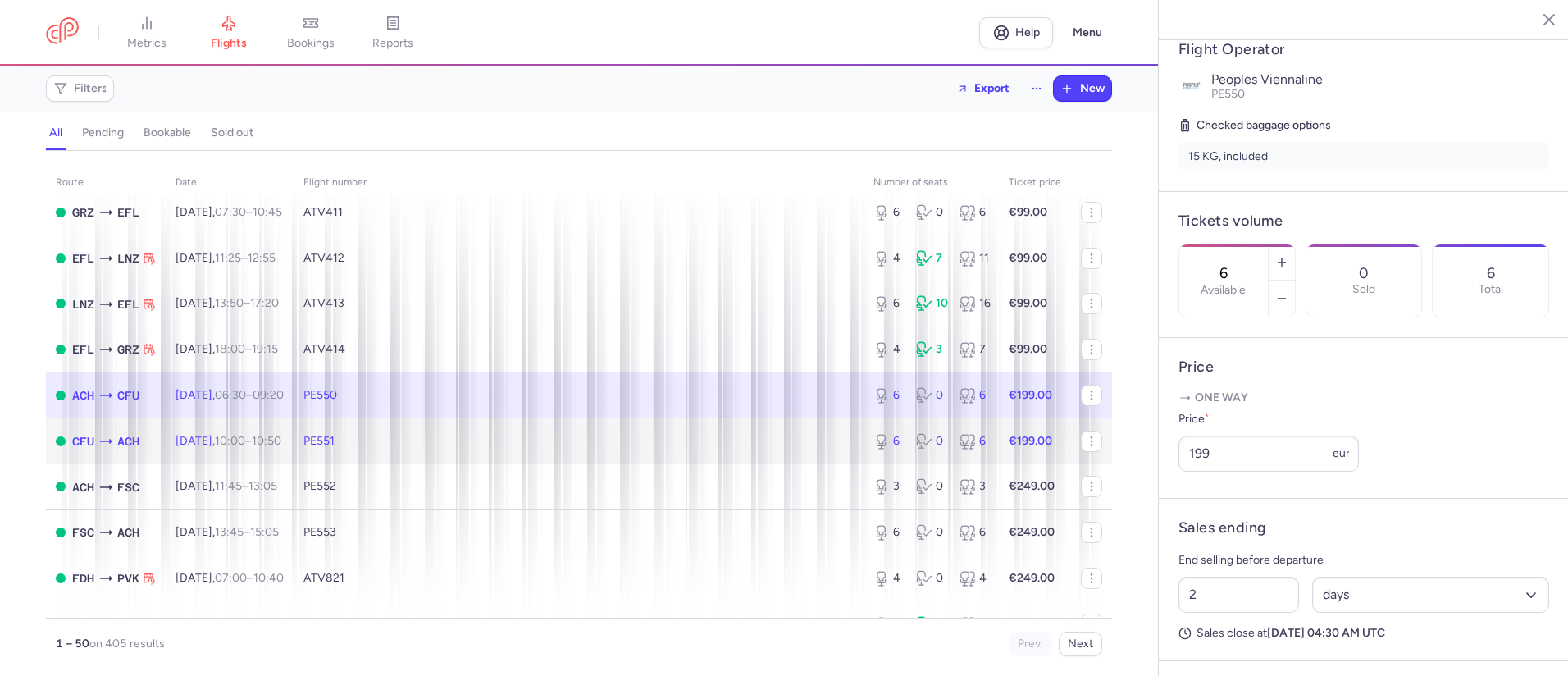 click on "PE551" 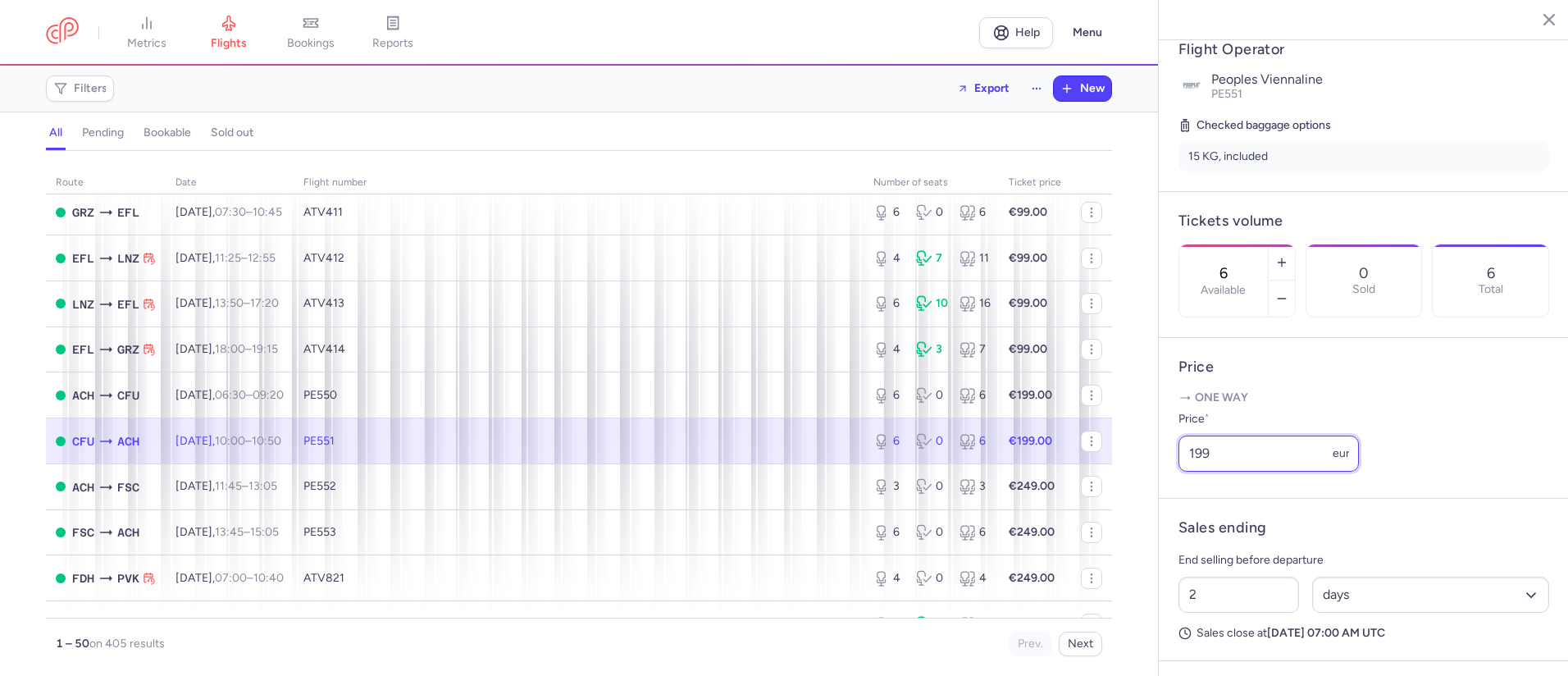 drag, startPoint x: 1247, startPoint y: 527, endPoint x: 1135, endPoint y: 521, distance: 112.1606 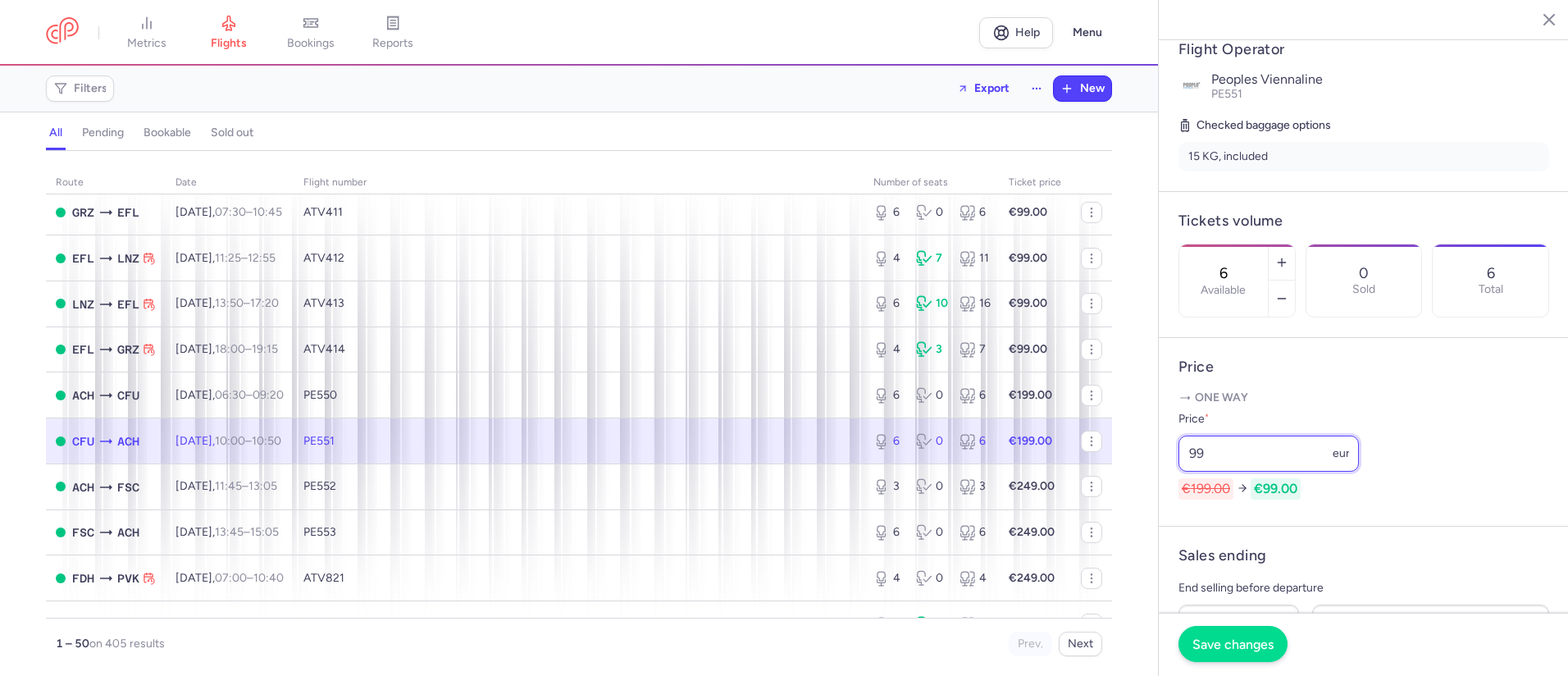 type on "99" 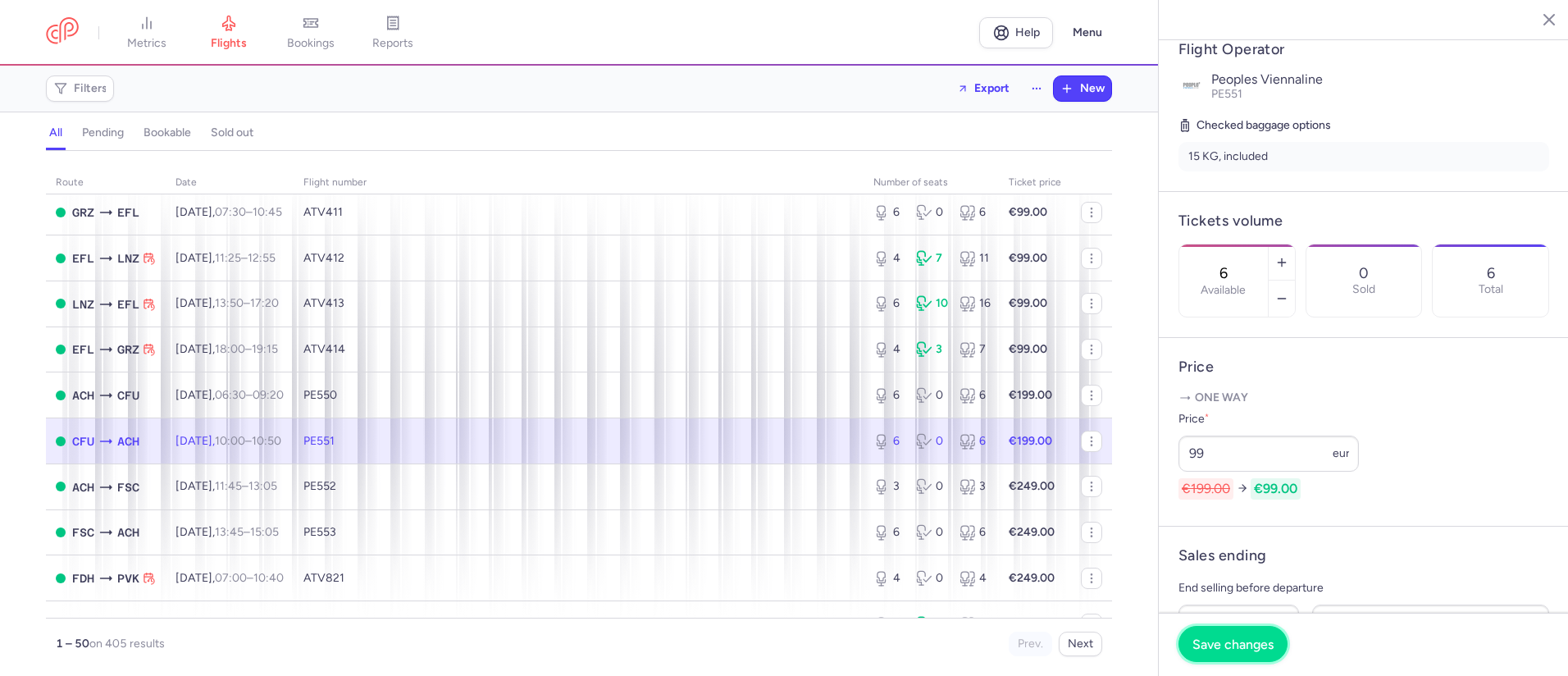 click on "Save changes" at bounding box center (1233, 644) 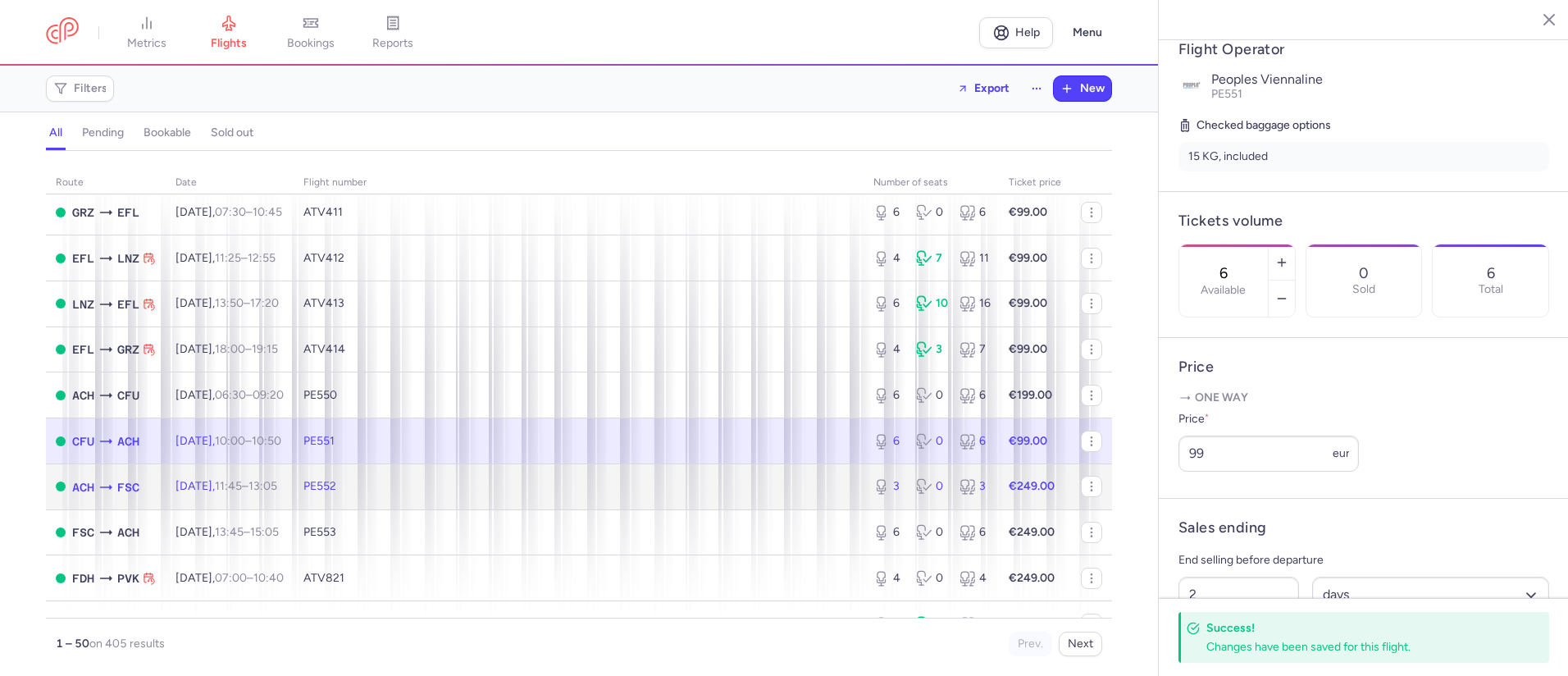 click on "PE552" 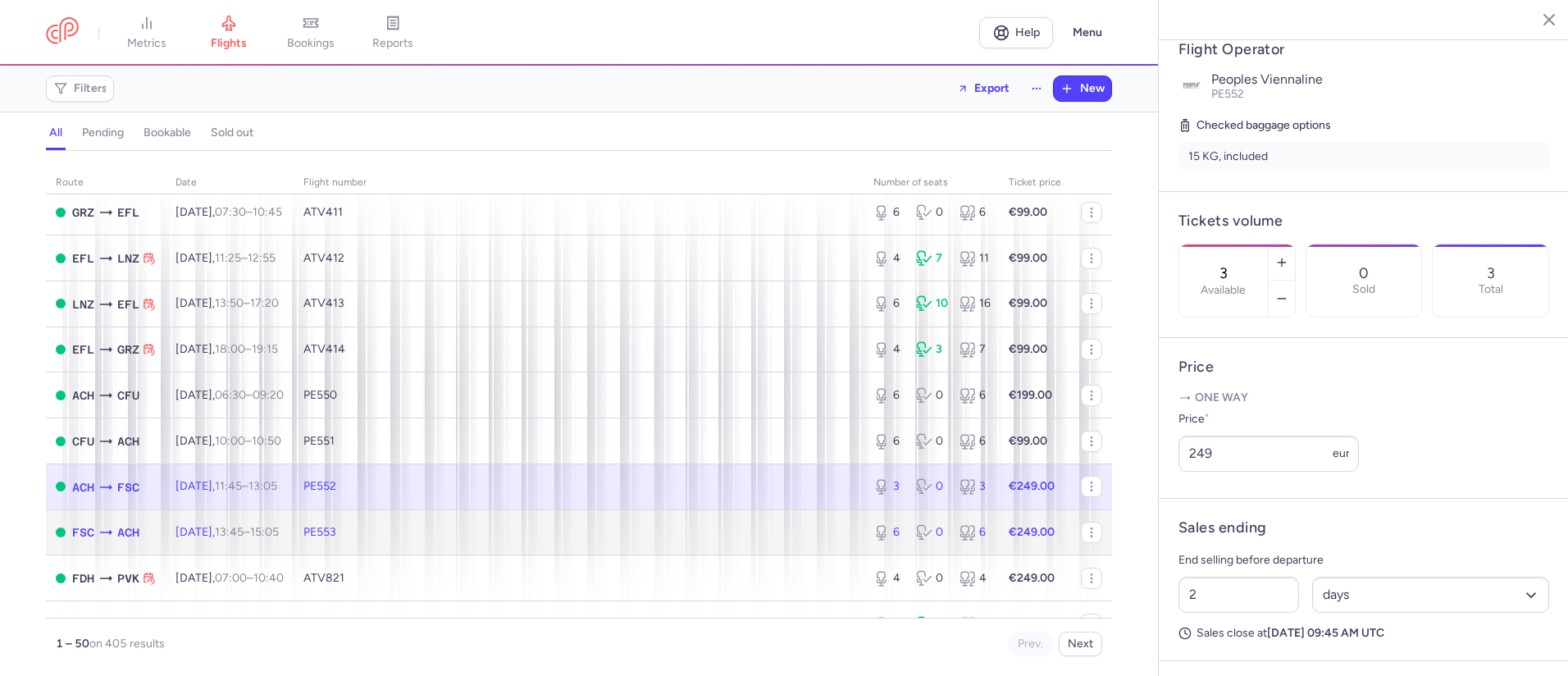 click on "PE553" 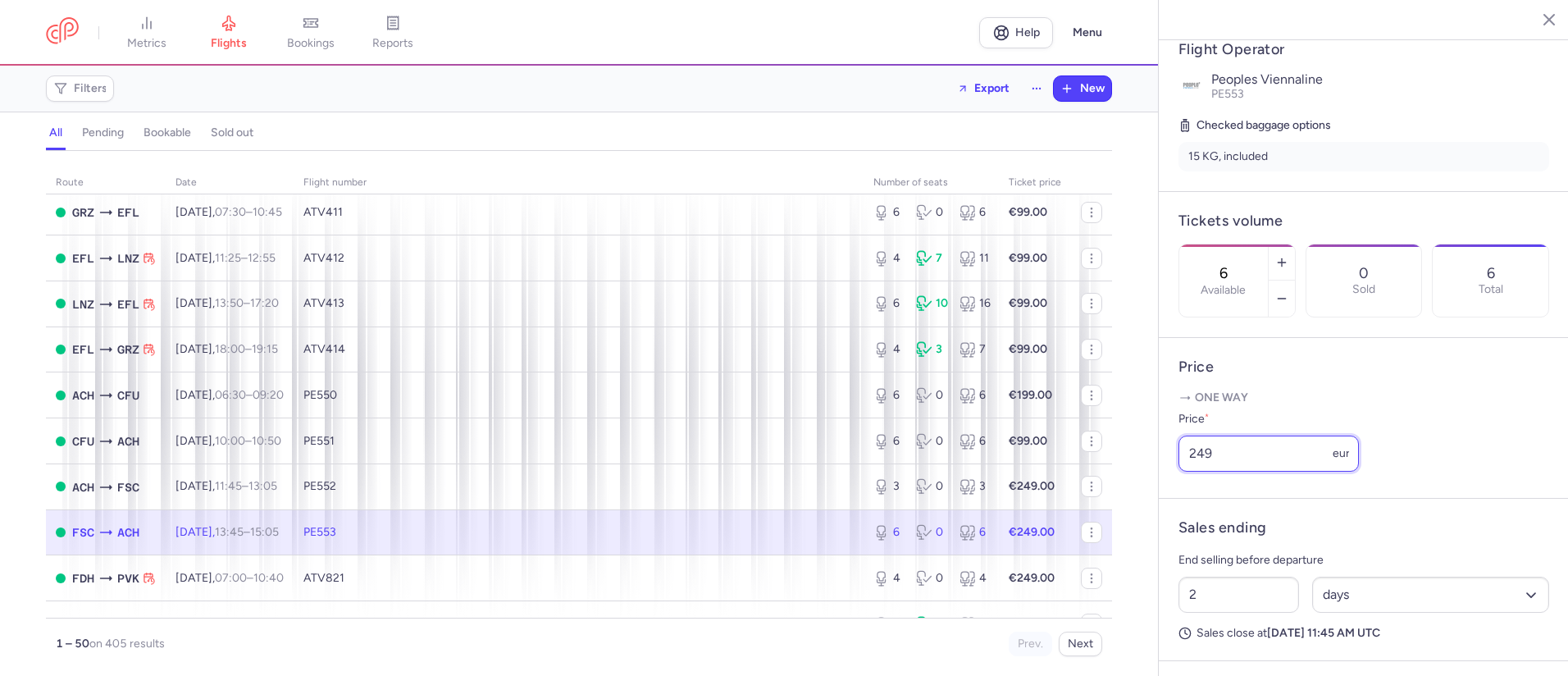 drag, startPoint x: 1231, startPoint y: 524, endPoint x: 1134, endPoint y: 523, distance: 97.005155 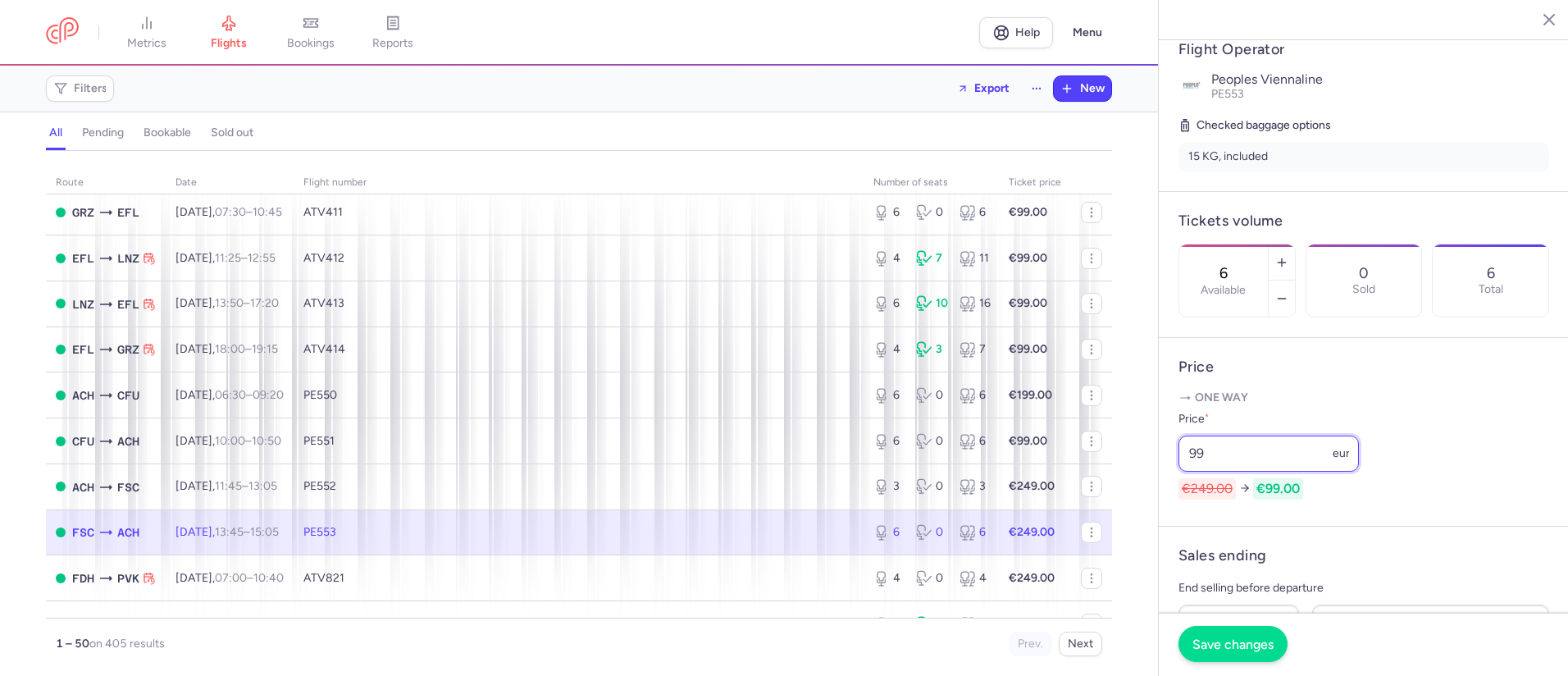 type on "99" 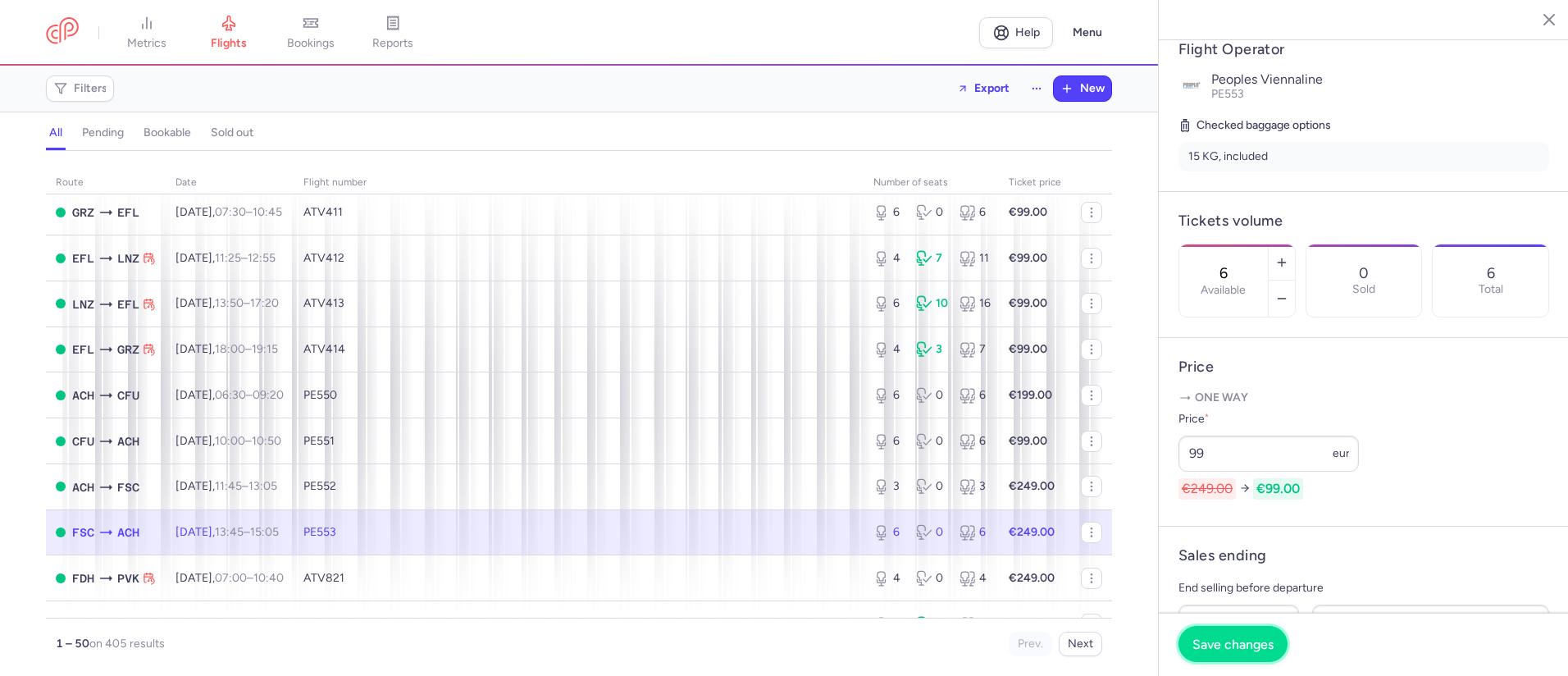 click on "Save changes" at bounding box center (1233, 644) 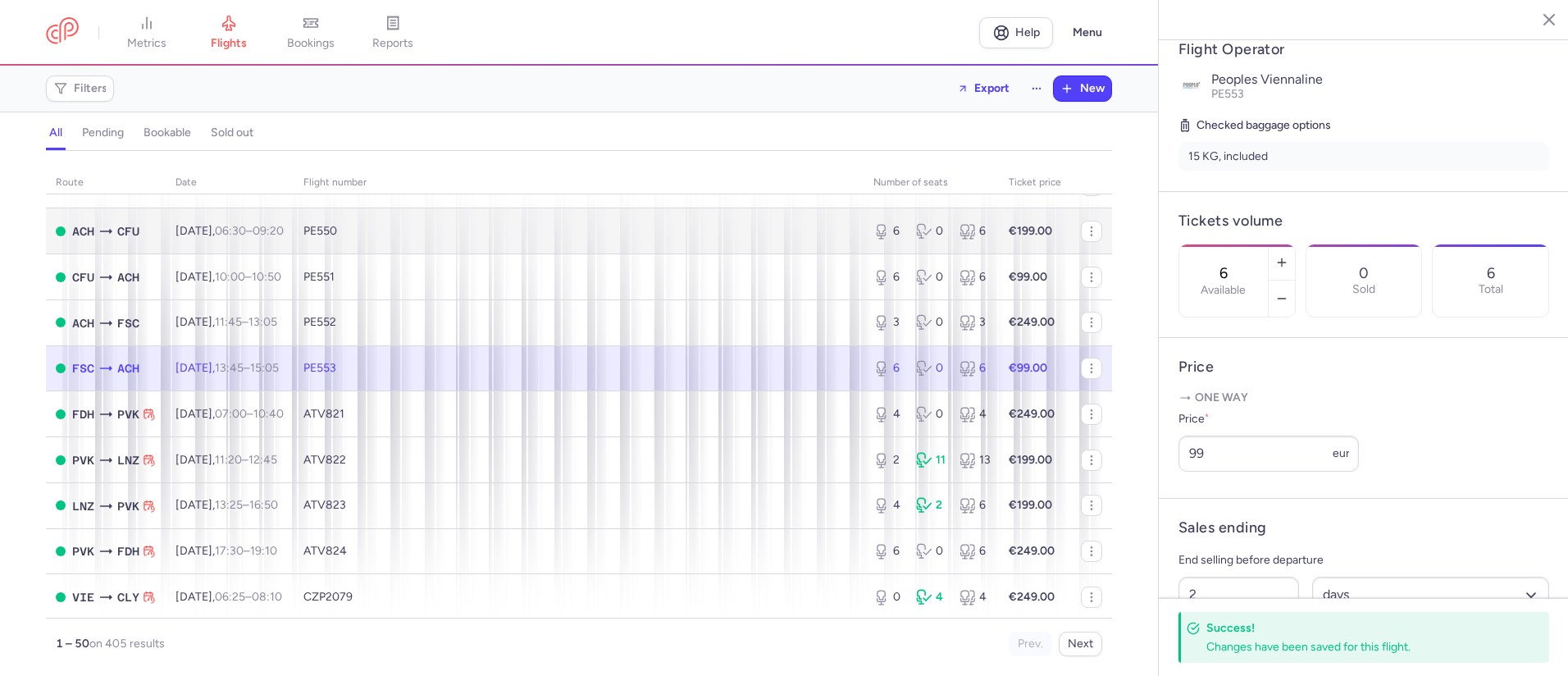 scroll, scrollTop: 1559, scrollLeft: 0, axis: vertical 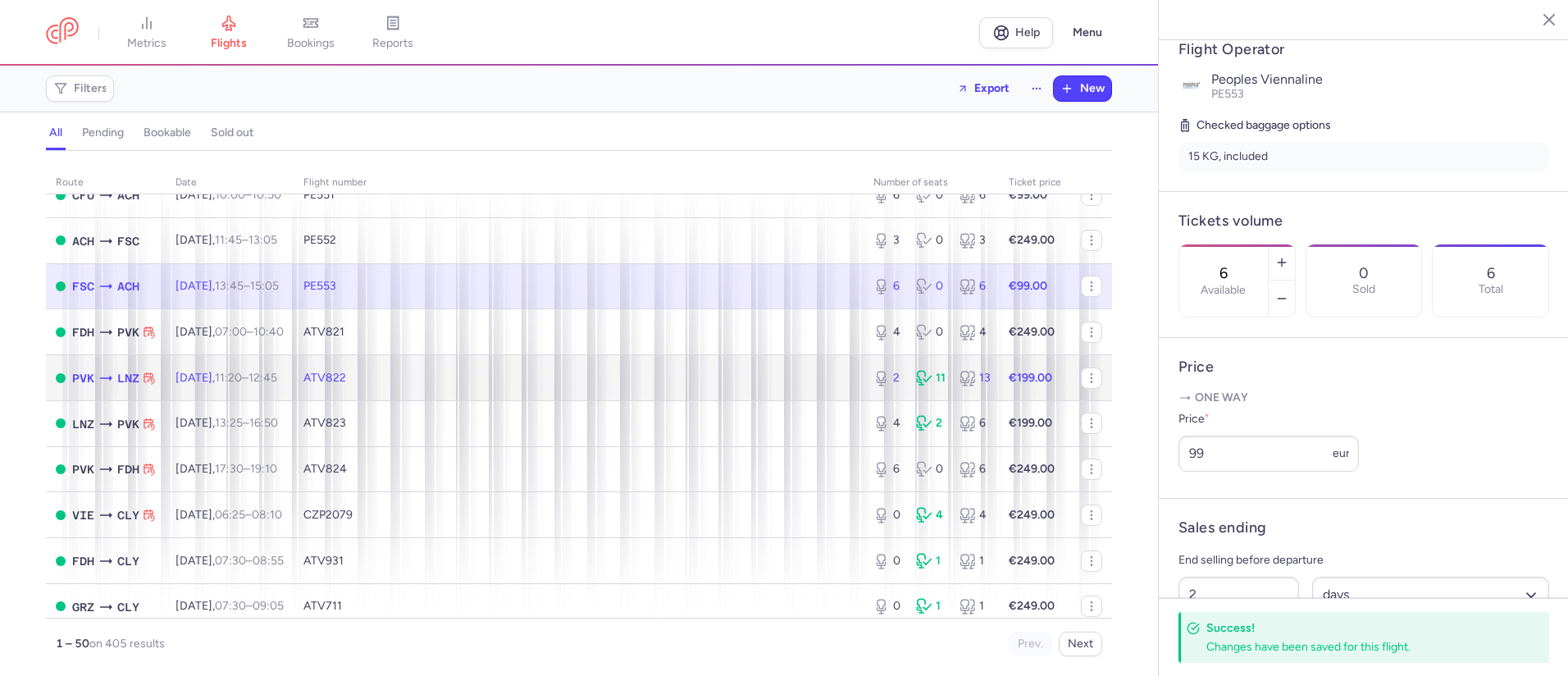 click on "ATV822" 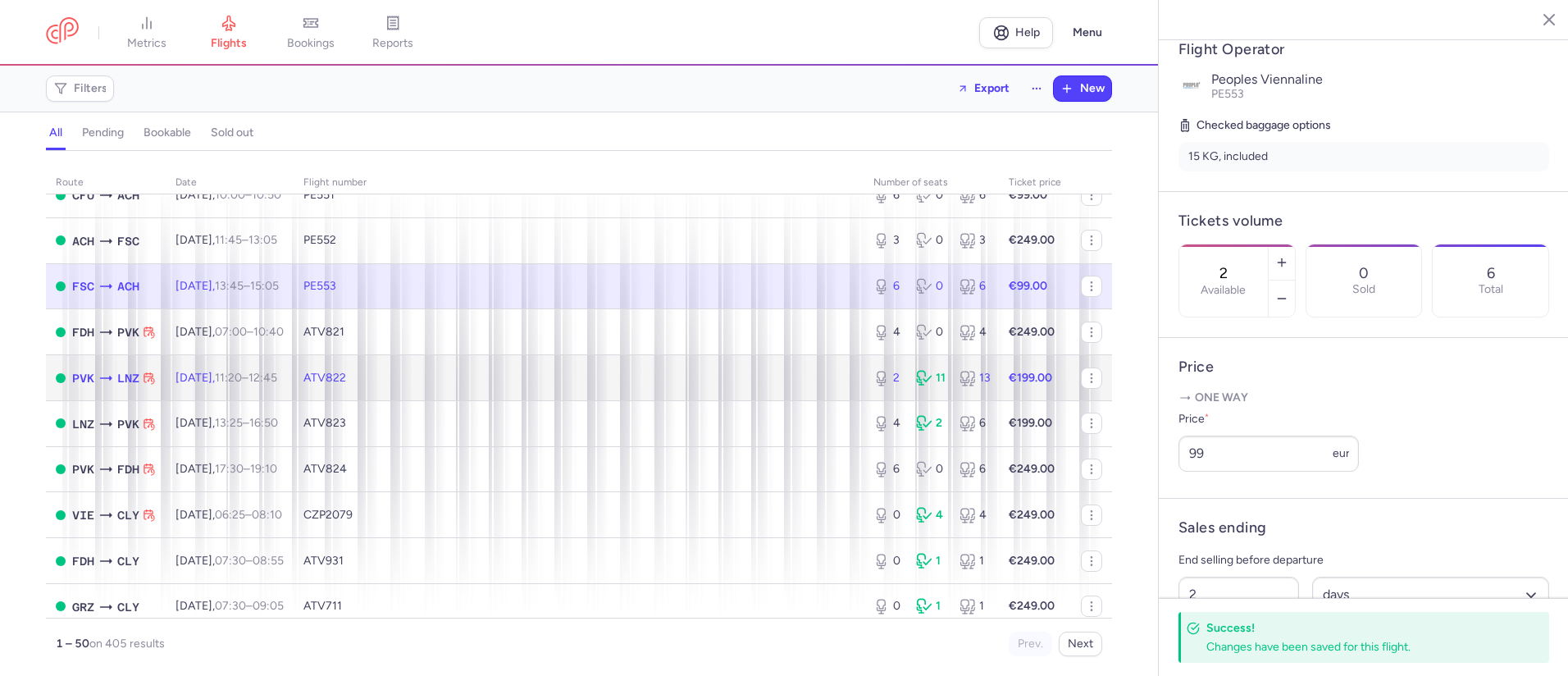 scroll, scrollTop: 328, scrollLeft: 0, axis: vertical 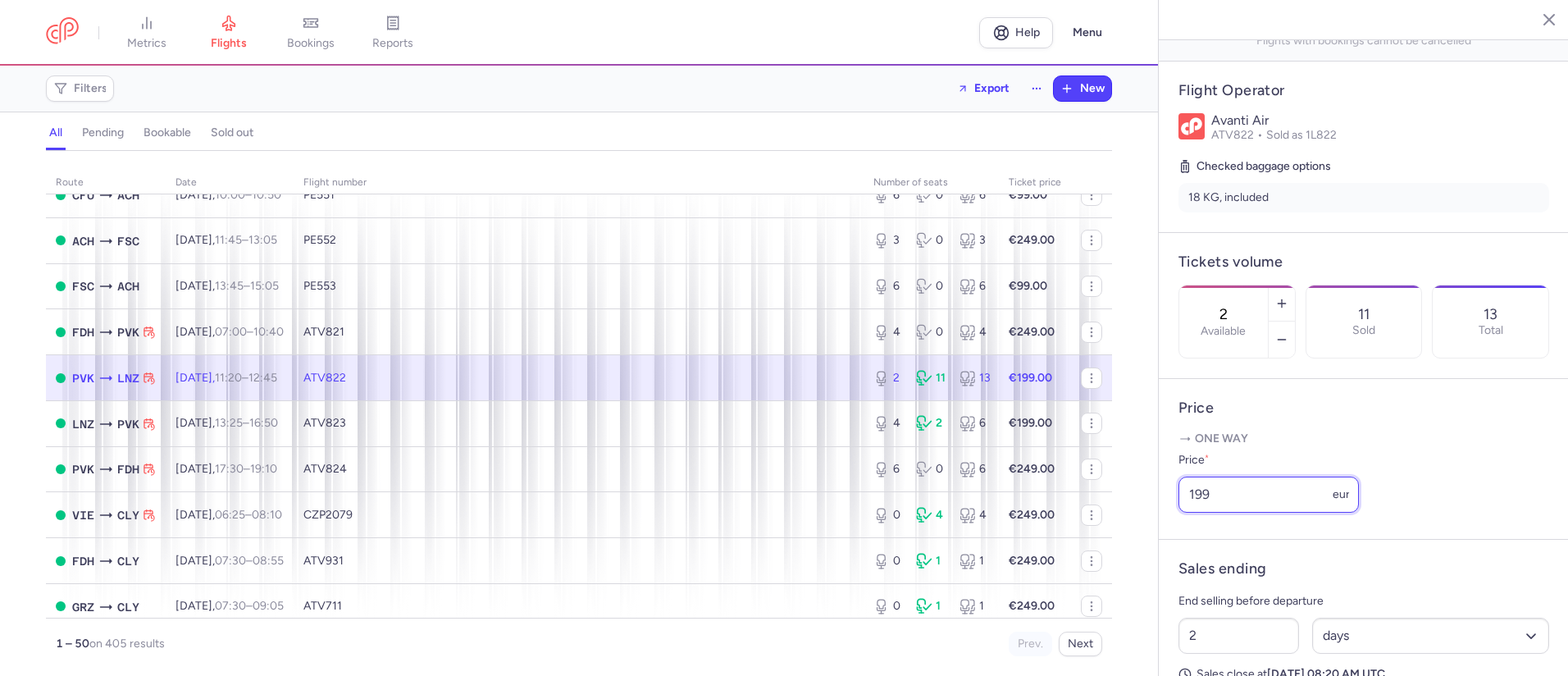 drag, startPoint x: 1229, startPoint y: 499, endPoint x: 1183, endPoint y: 498, distance: 46.01087 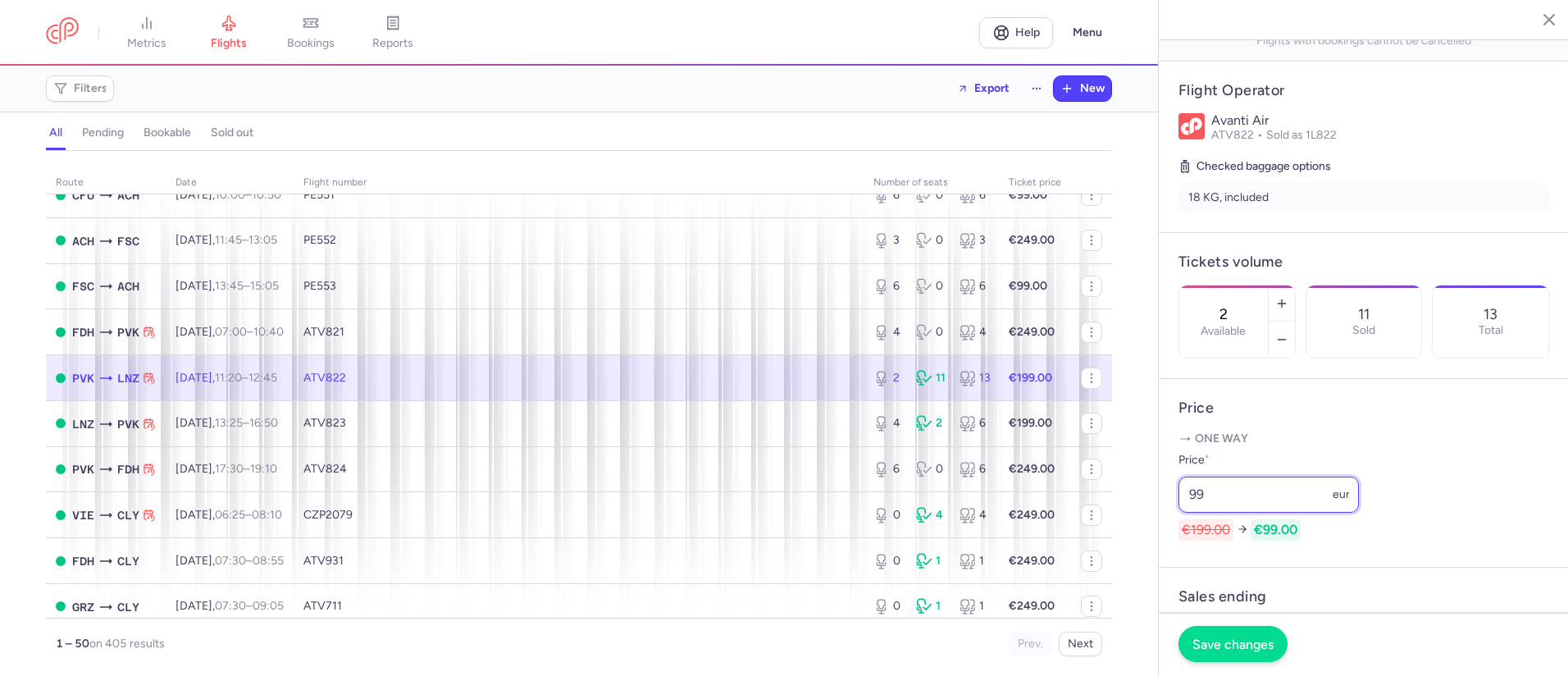type on "99" 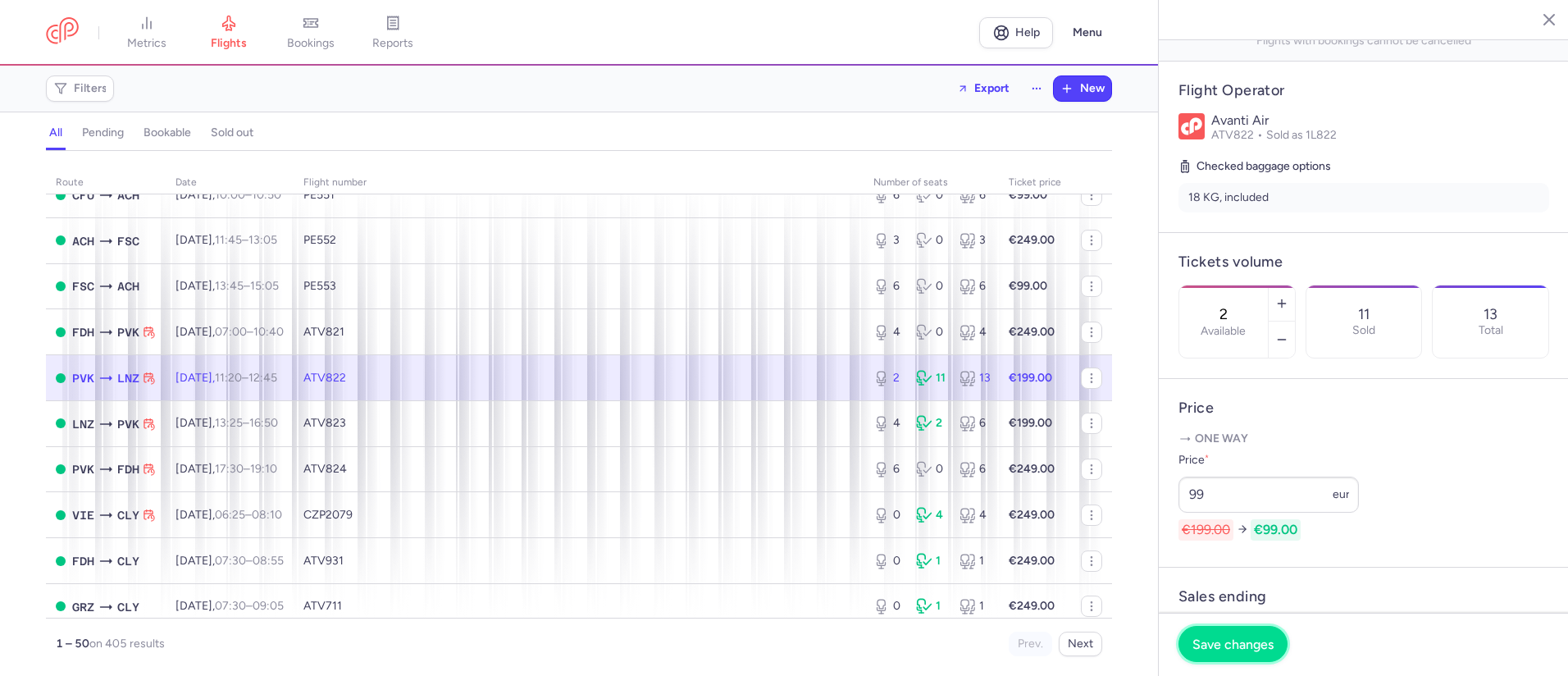 click on "Save changes" at bounding box center (1233, 644) 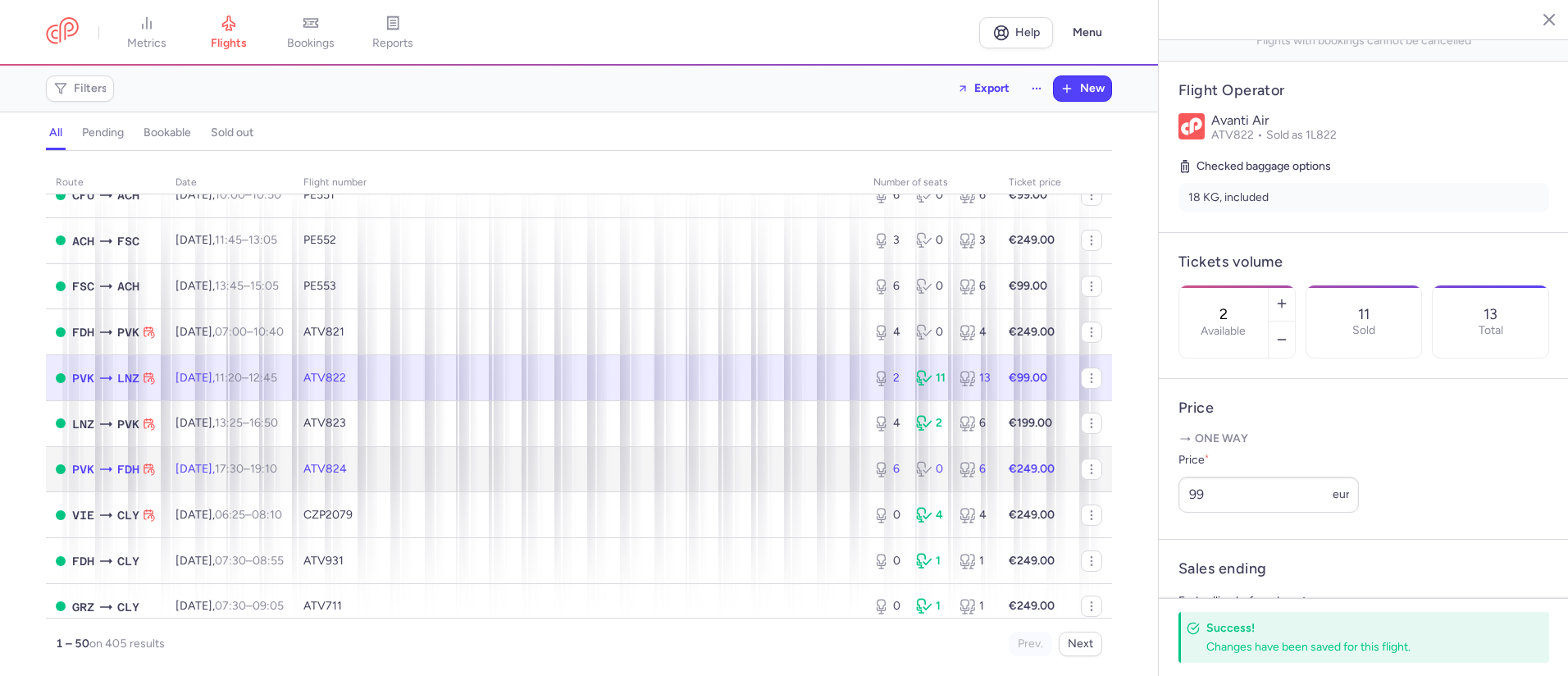 click on "ATV824" 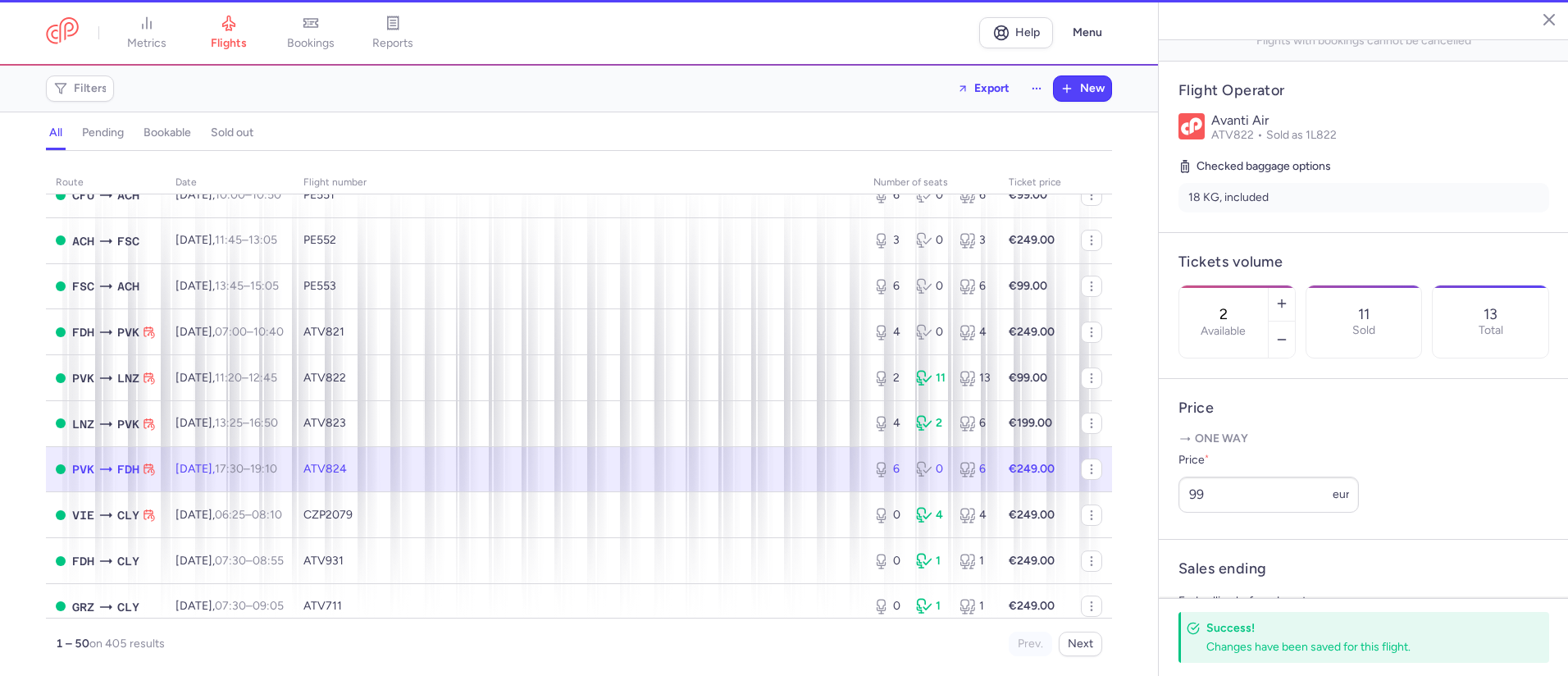 type on "6" 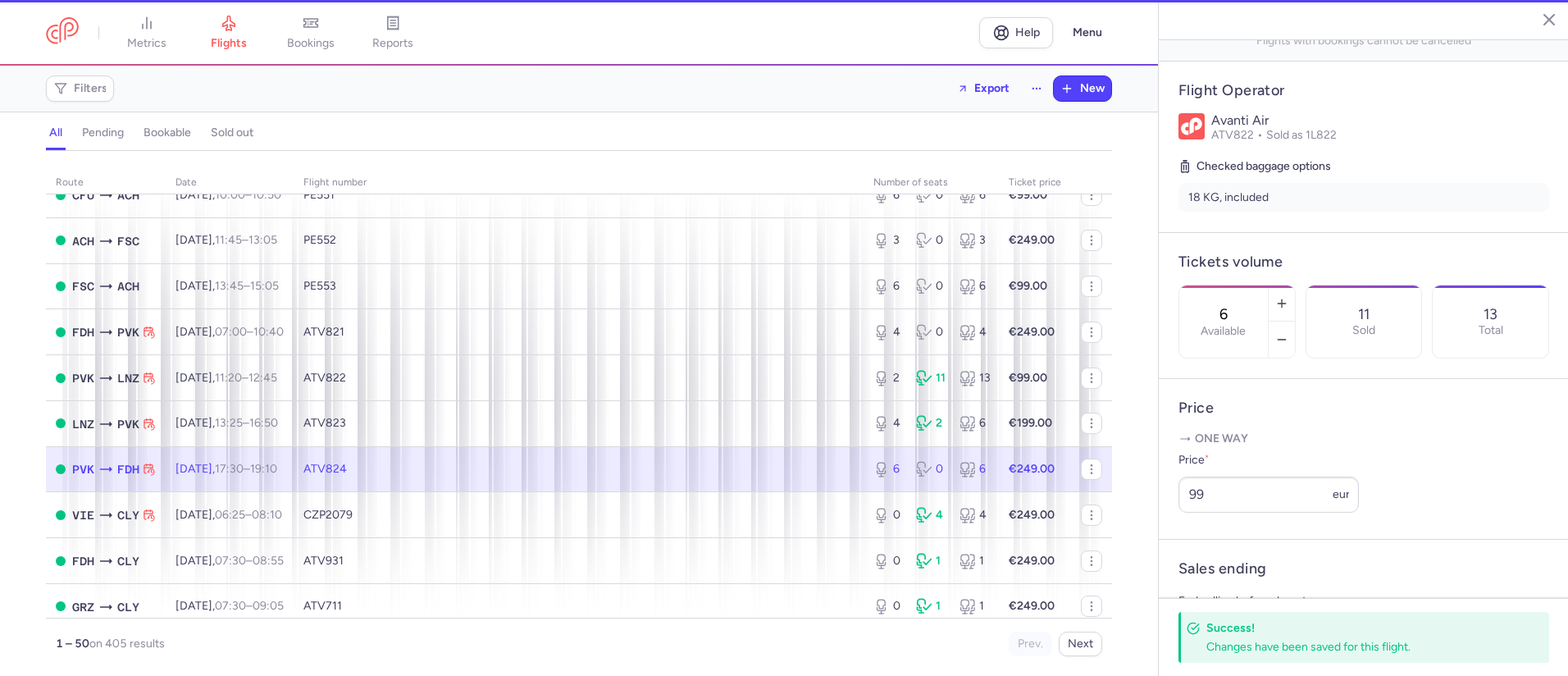 scroll, scrollTop: 315, scrollLeft: 0, axis: vertical 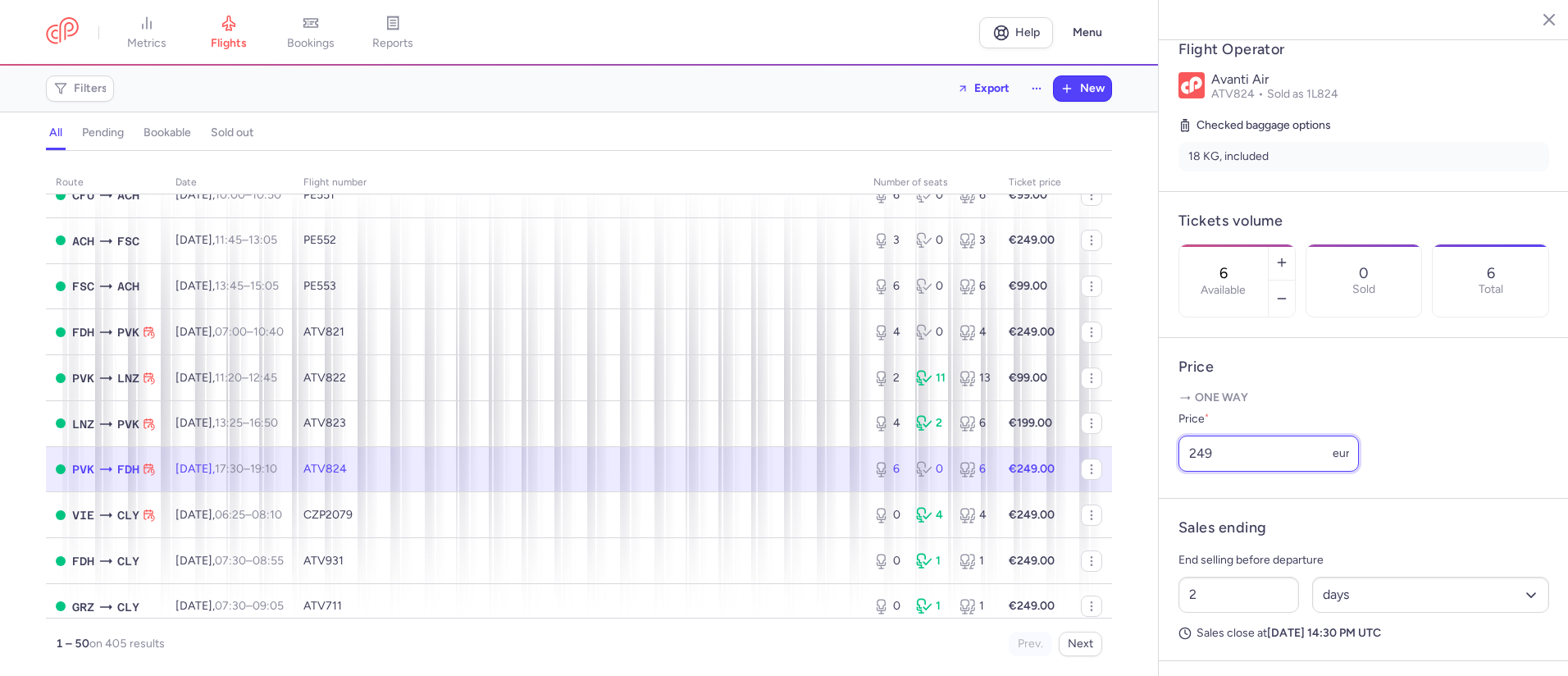 drag, startPoint x: 1224, startPoint y: 490, endPoint x: 1146, endPoint y: 491, distance: 78.00641 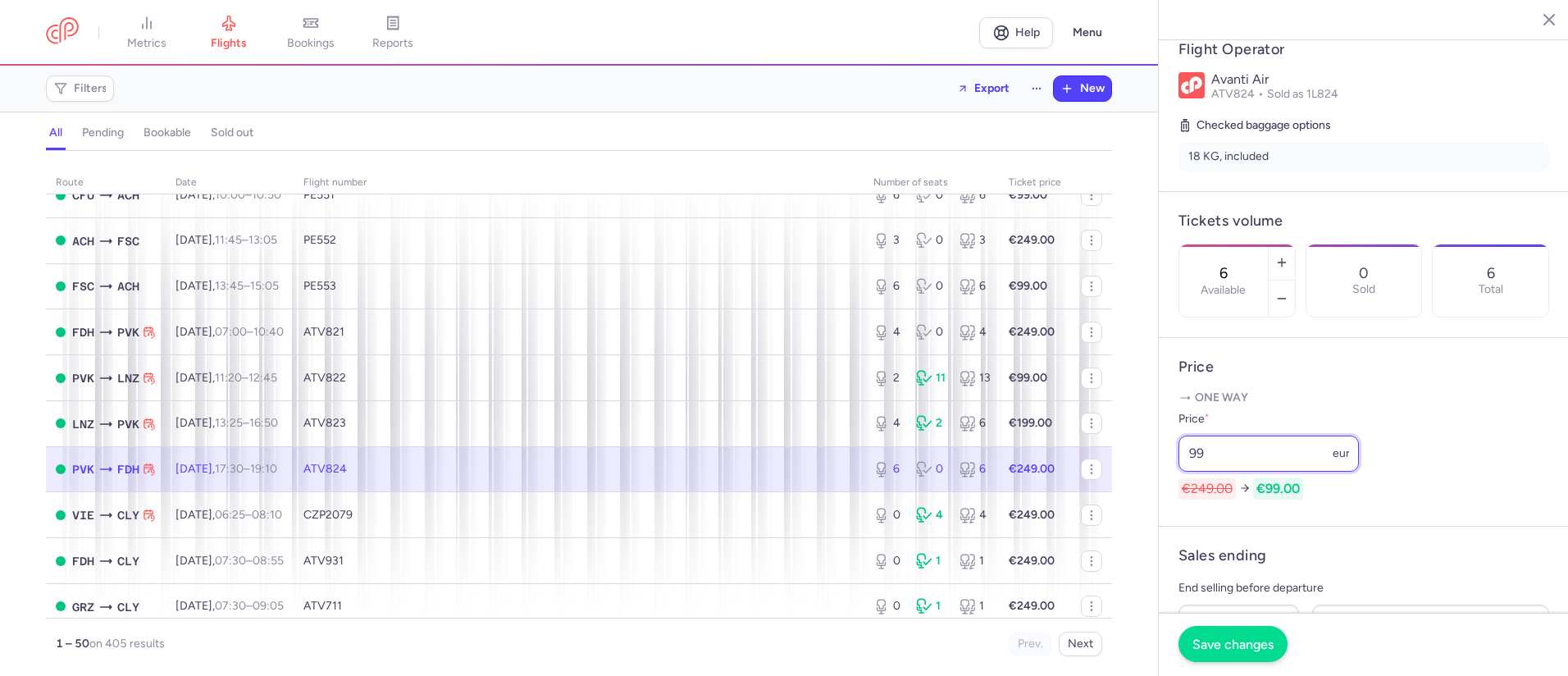 type on "99" 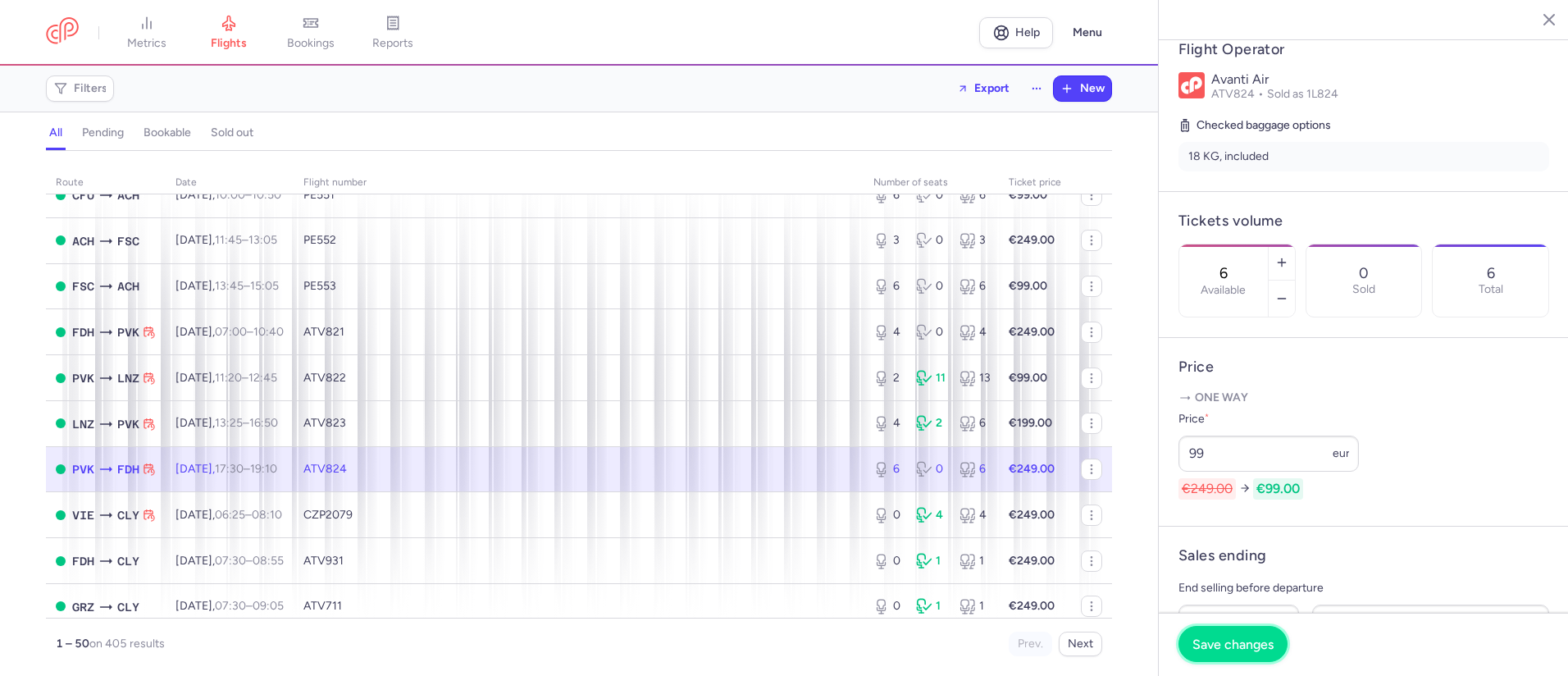 click on "Save changes" at bounding box center (1233, 644) 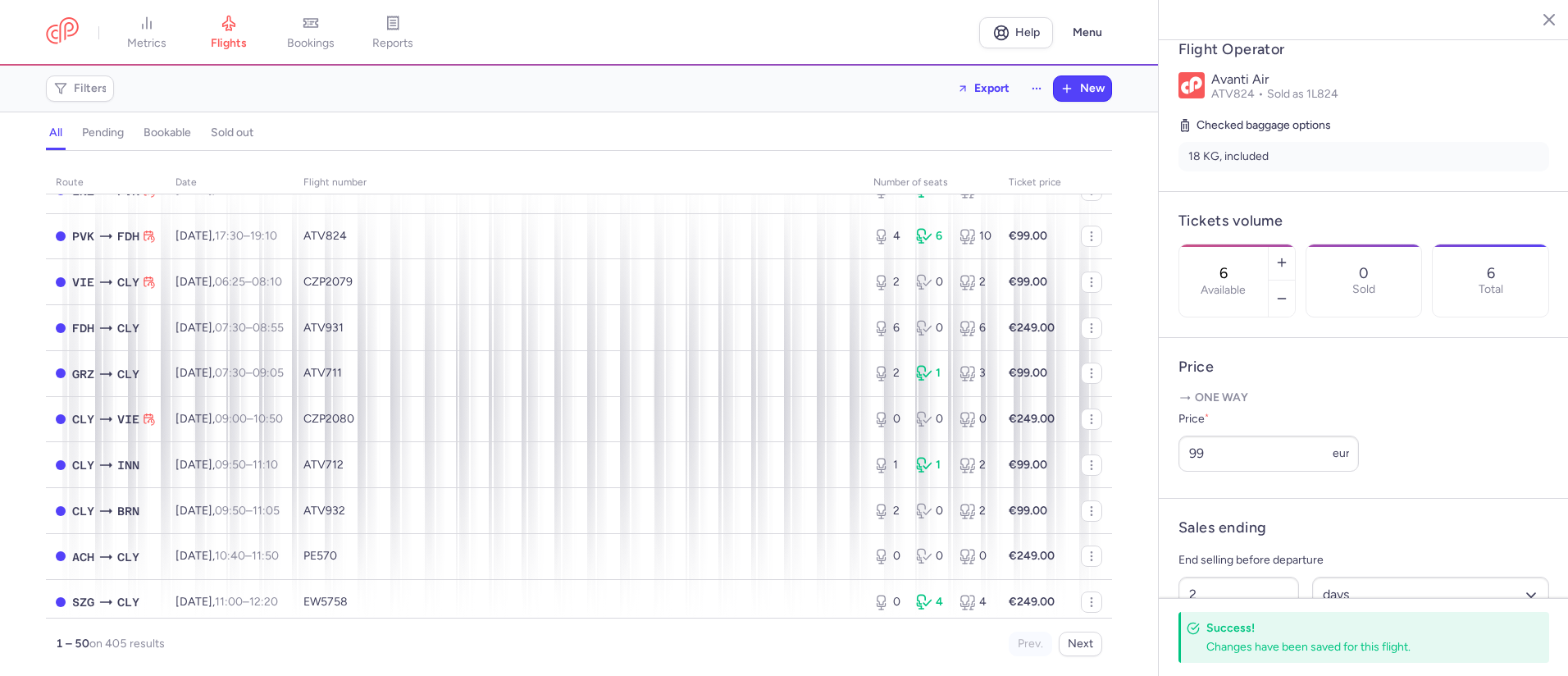 scroll, scrollTop: 0, scrollLeft: 0, axis: both 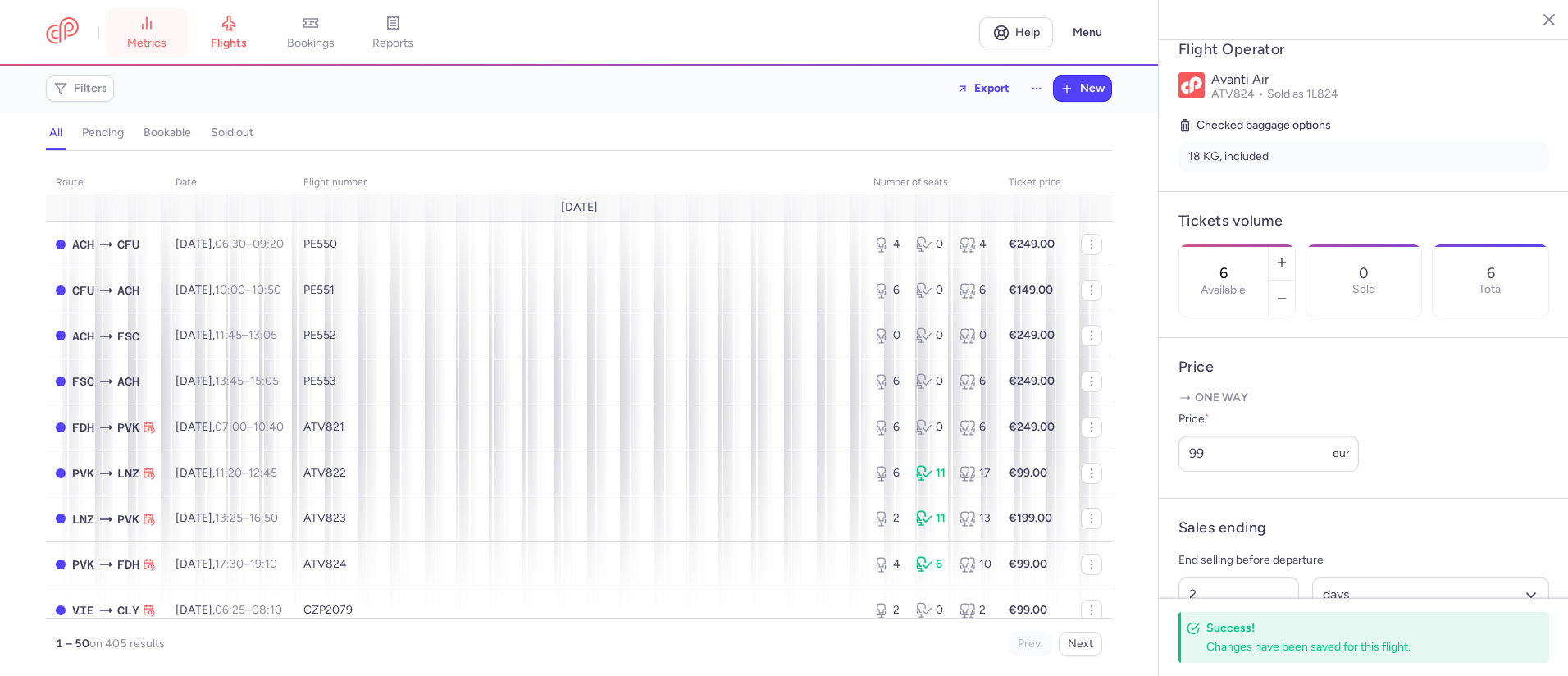 click on "metrics" at bounding box center (147, 43) 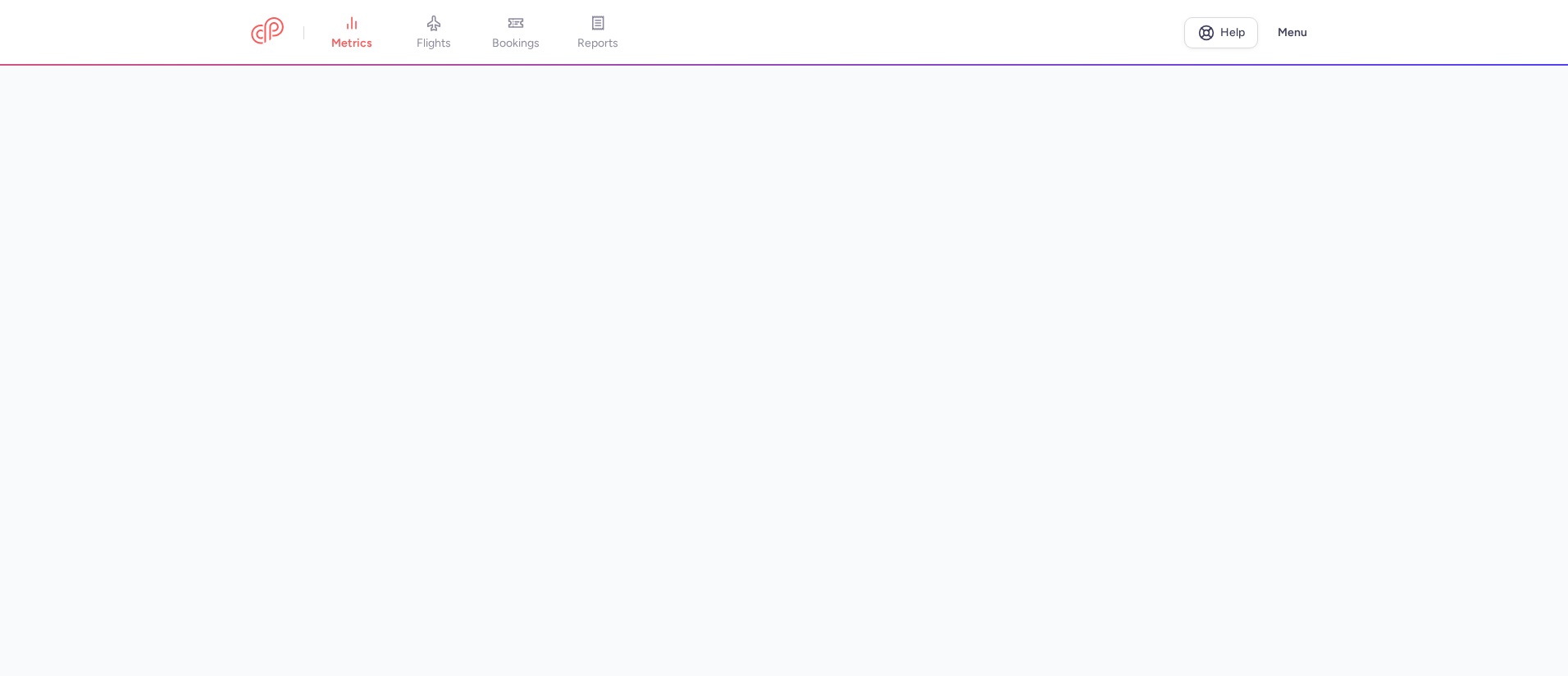 click at bounding box center (784, 371) 